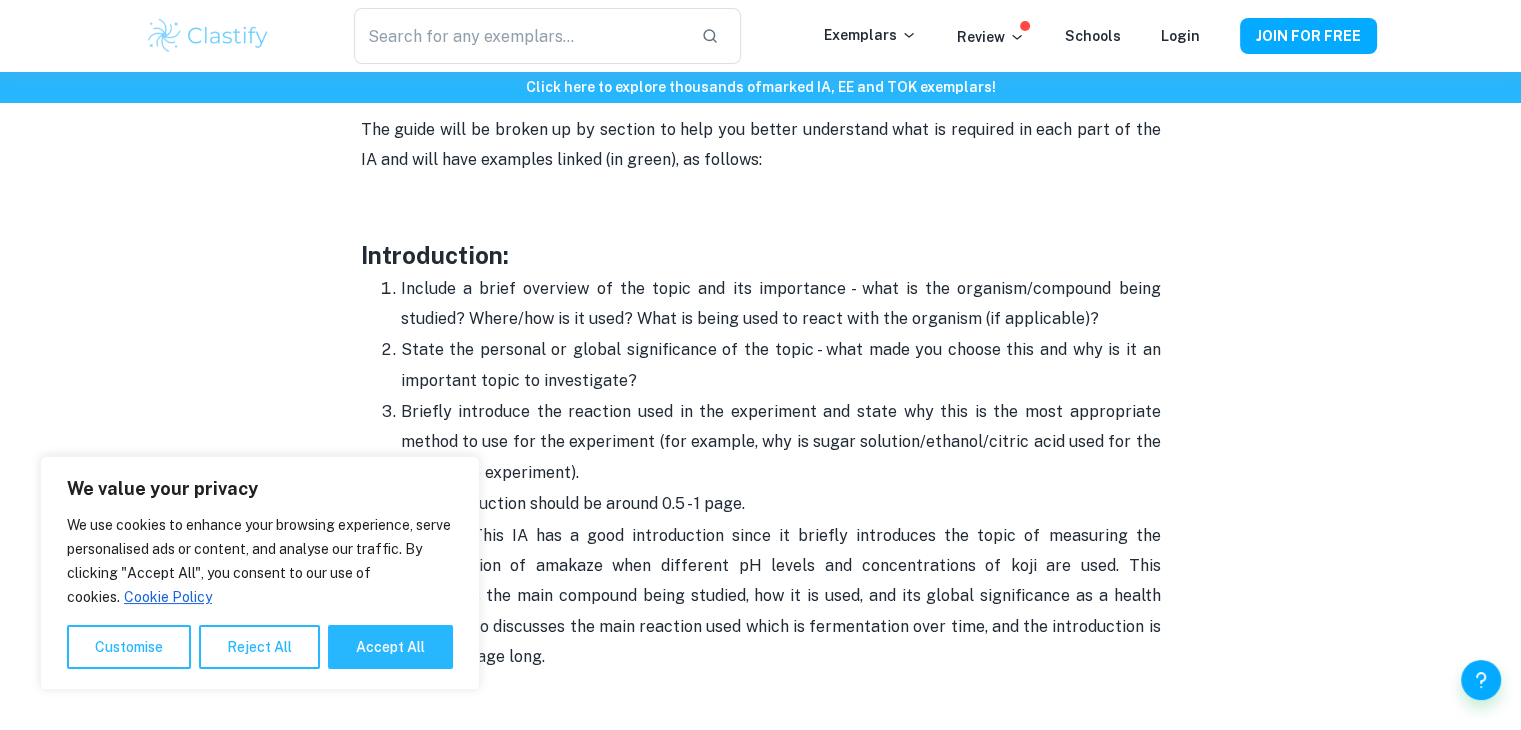 scroll, scrollTop: 1333, scrollLeft: 0, axis: vertical 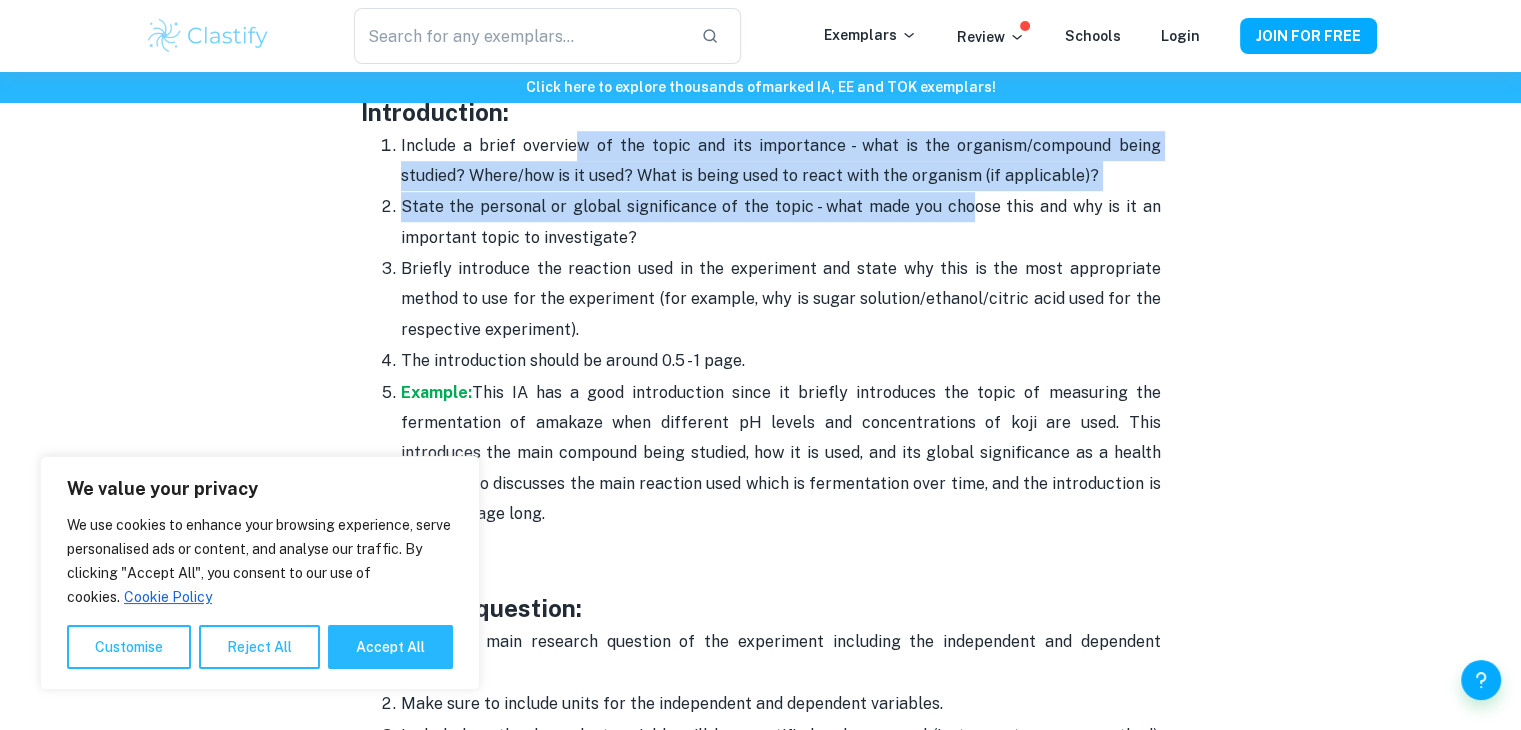 drag, startPoint x: 572, startPoint y: 145, endPoint x: 974, endPoint y: 220, distance: 408.93643 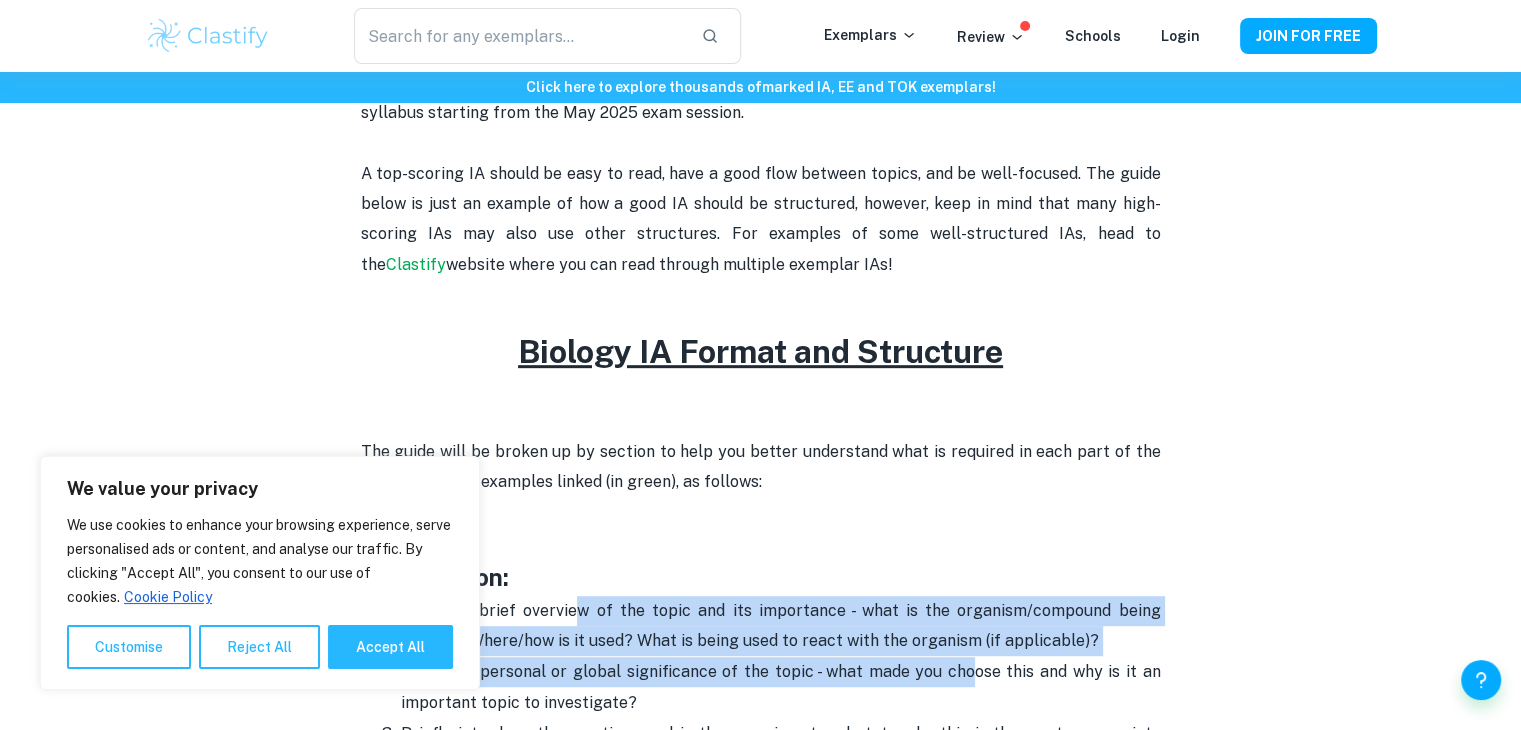 scroll, scrollTop: 977, scrollLeft: 0, axis: vertical 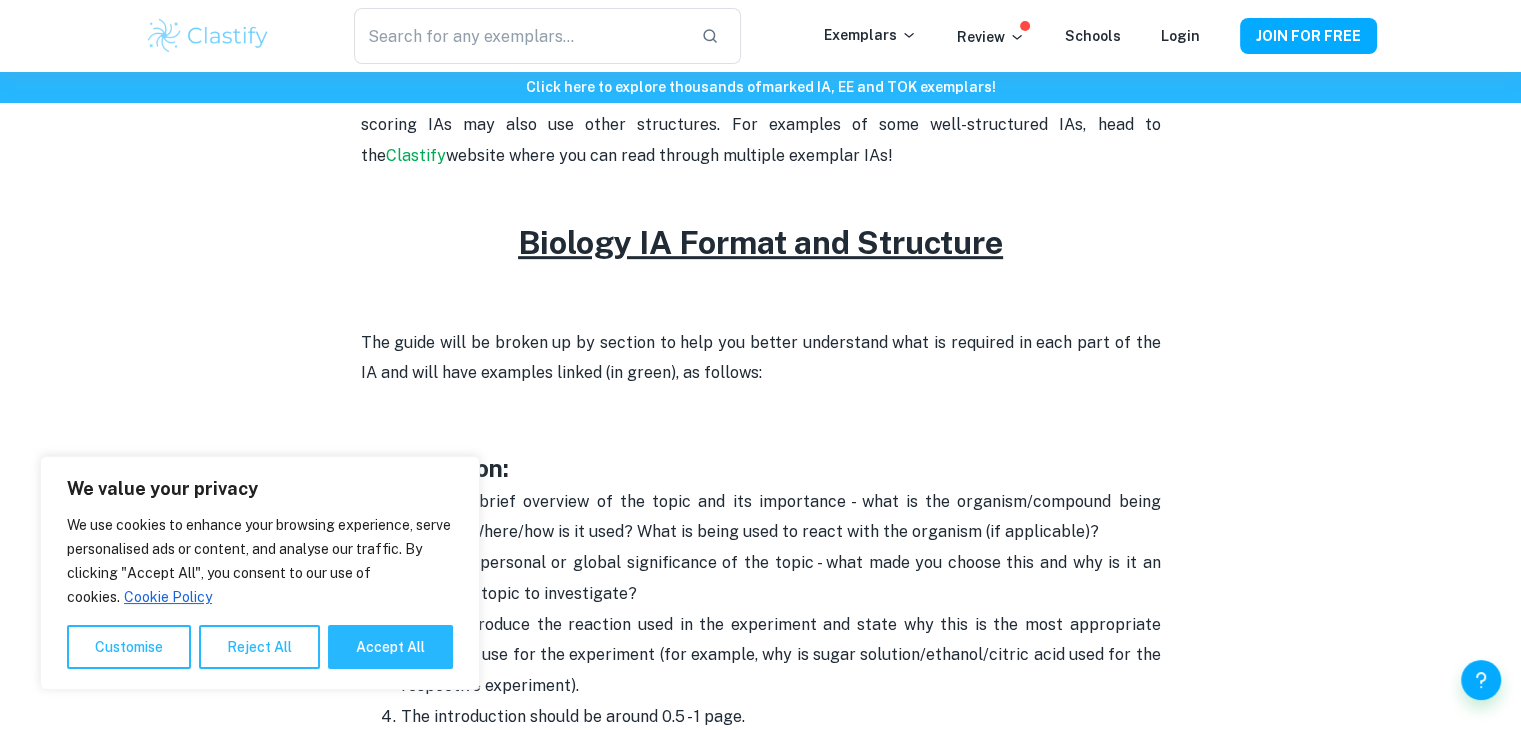 click on "Biology IA Format and Structure" at bounding box center [760, 242] 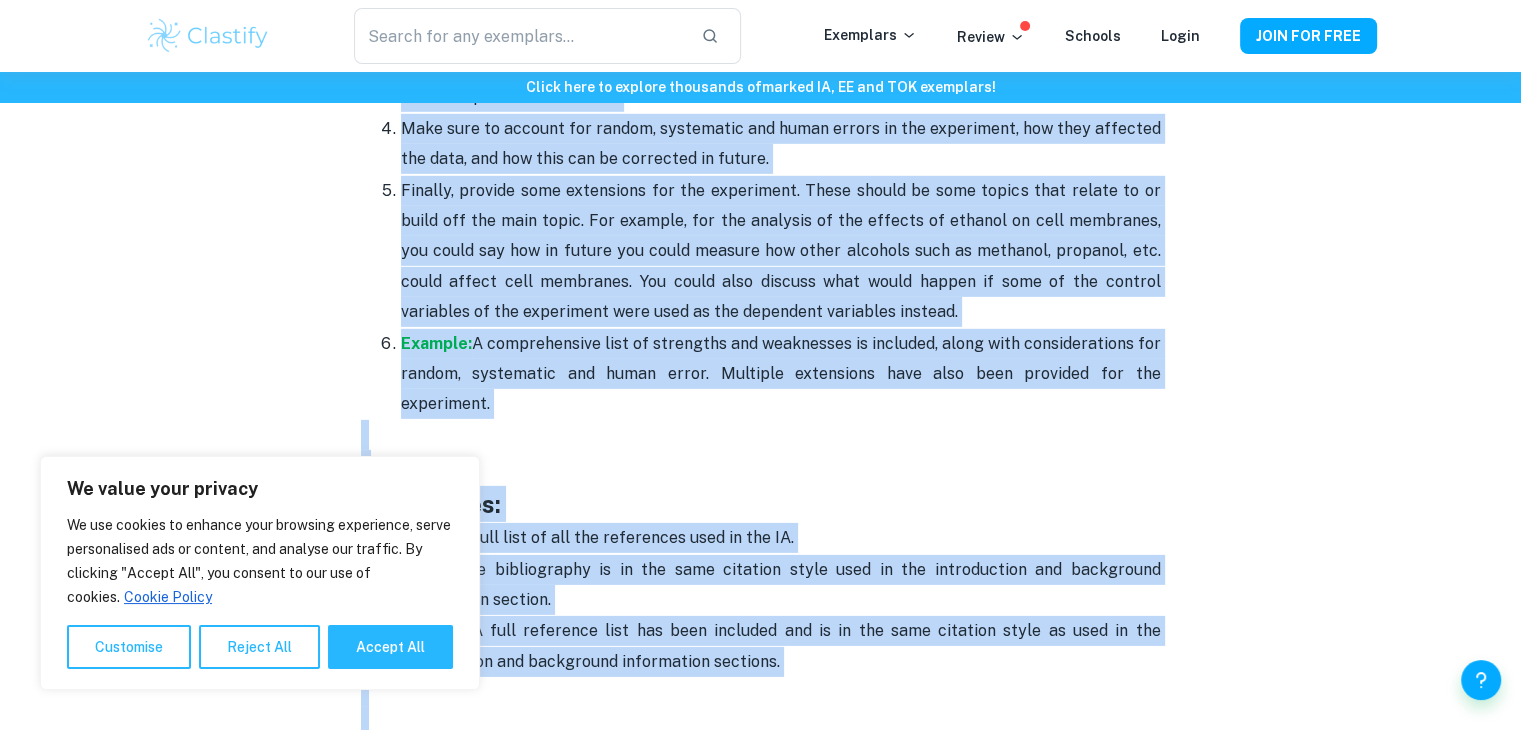 scroll, scrollTop: 6368, scrollLeft: 0, axis: vertical 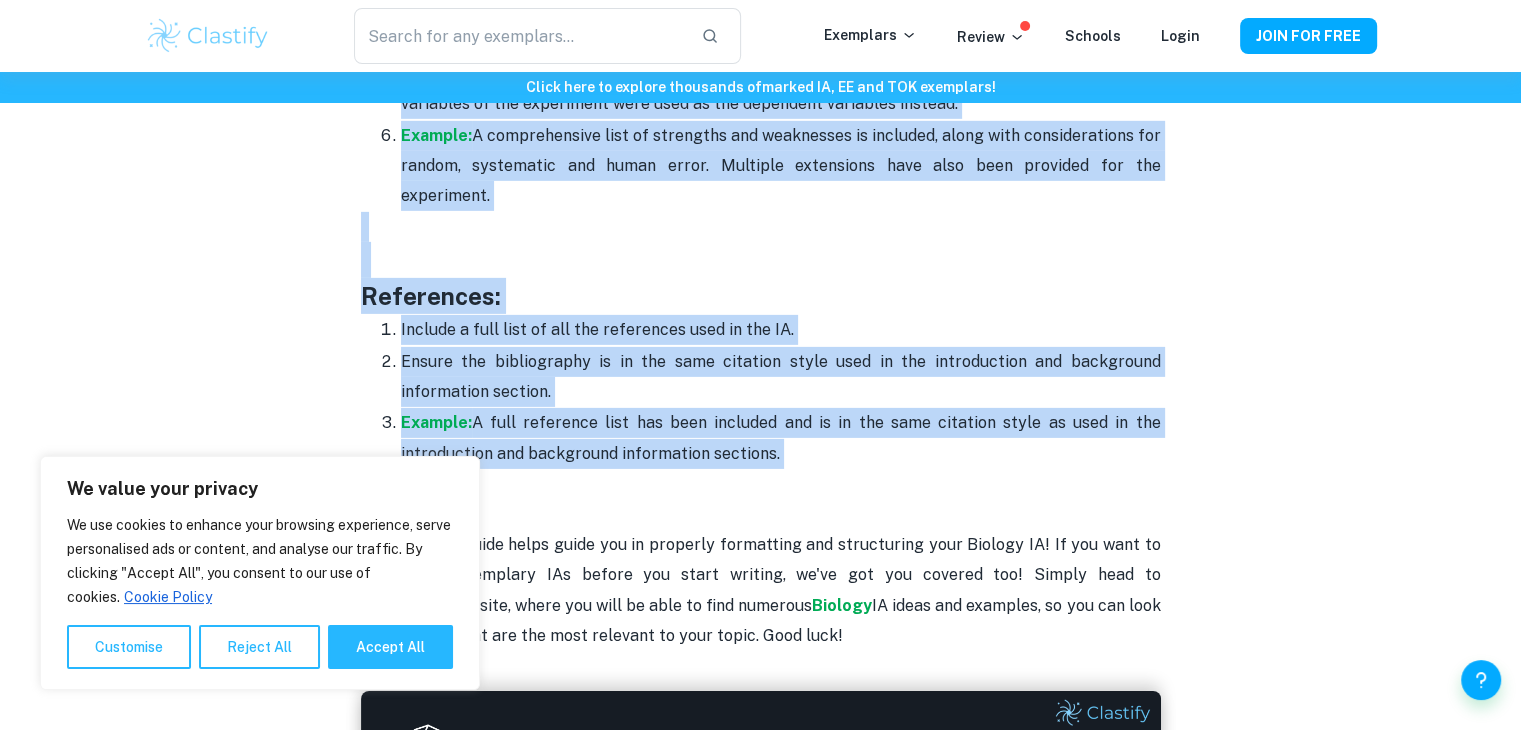 drag, startPoint x: 512, startPoint y: 228, endPoint x: 823, endPoint y: 417, distance: 363.9258 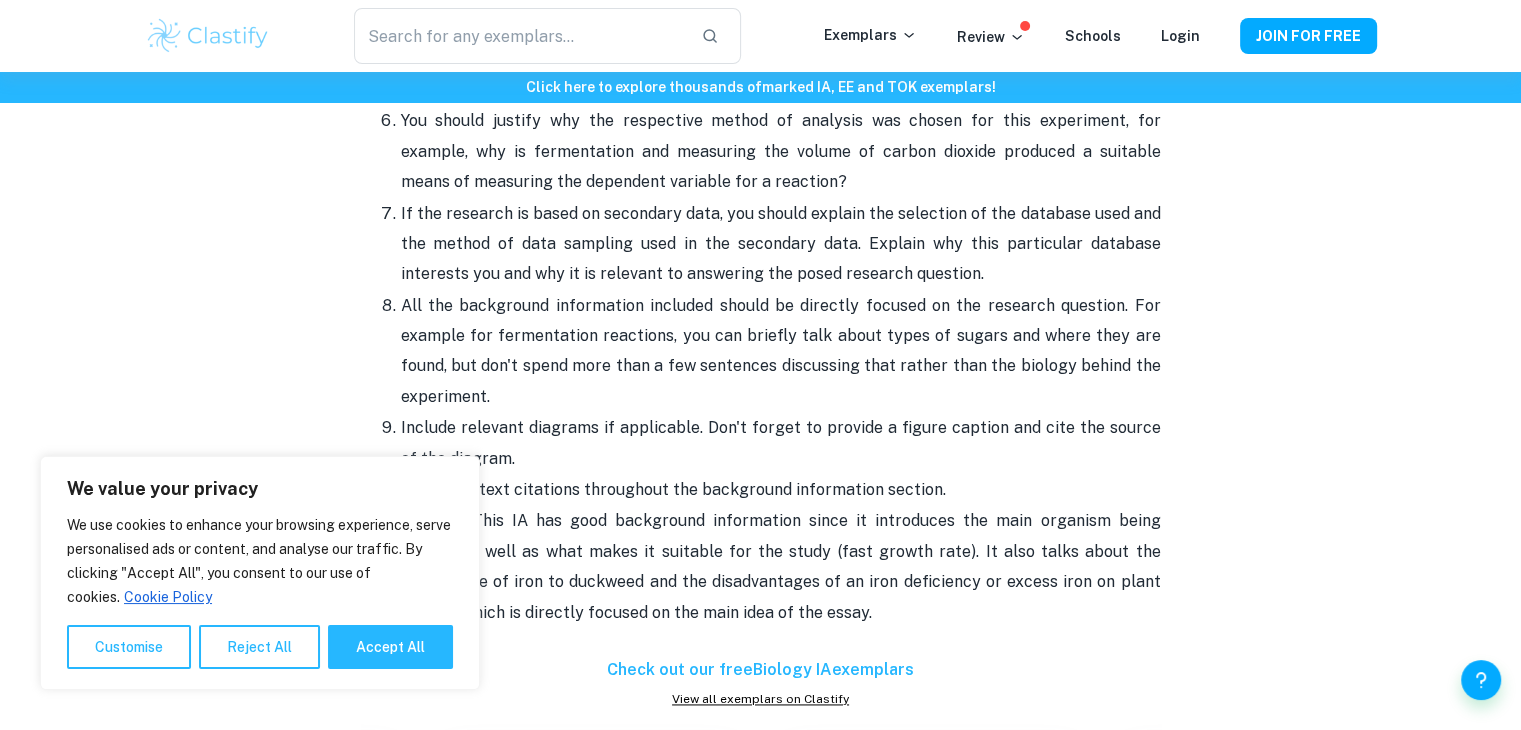 scroll, scrollTop: 2901, scrollLeft: 0, axis: vertical 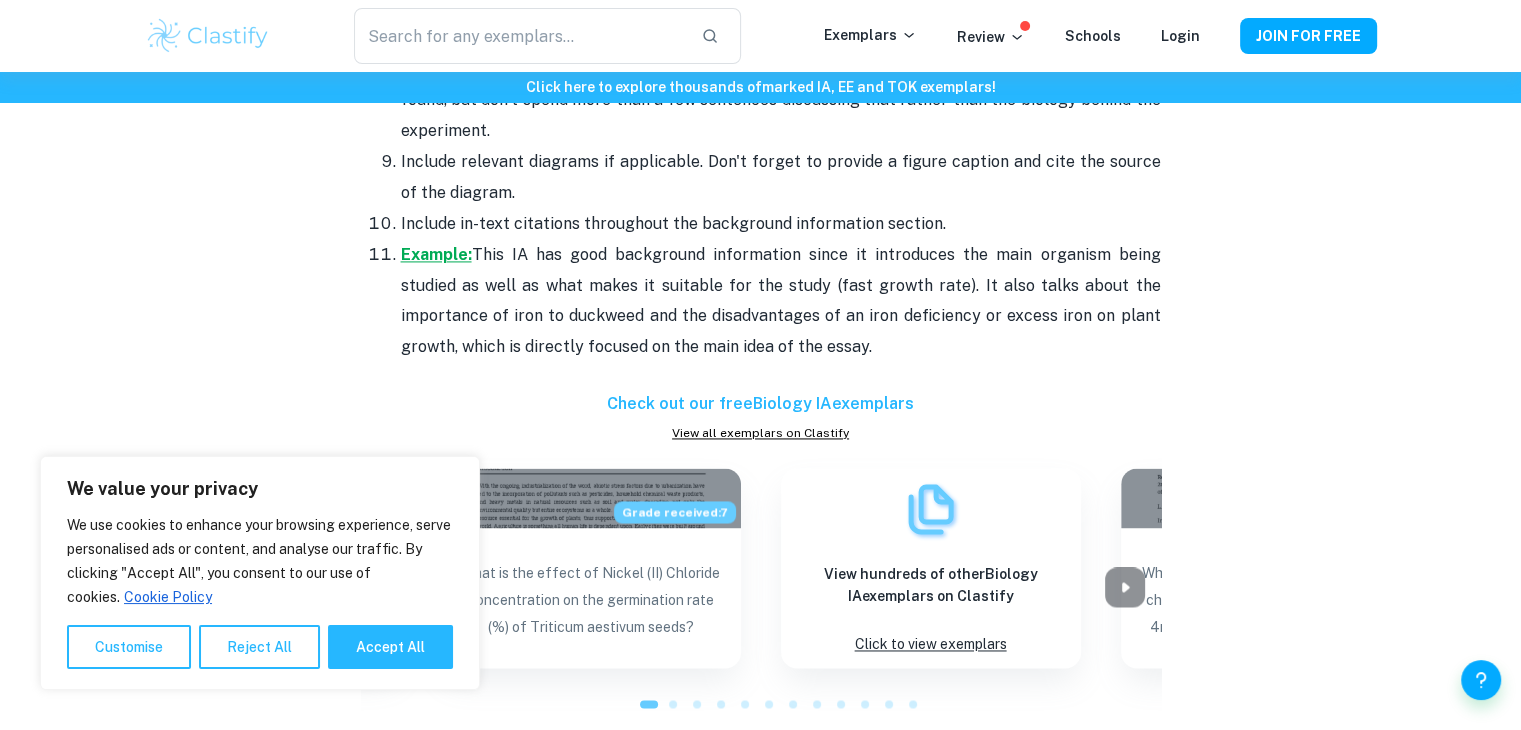 click on "Example:" at bounding box center [436, 254] 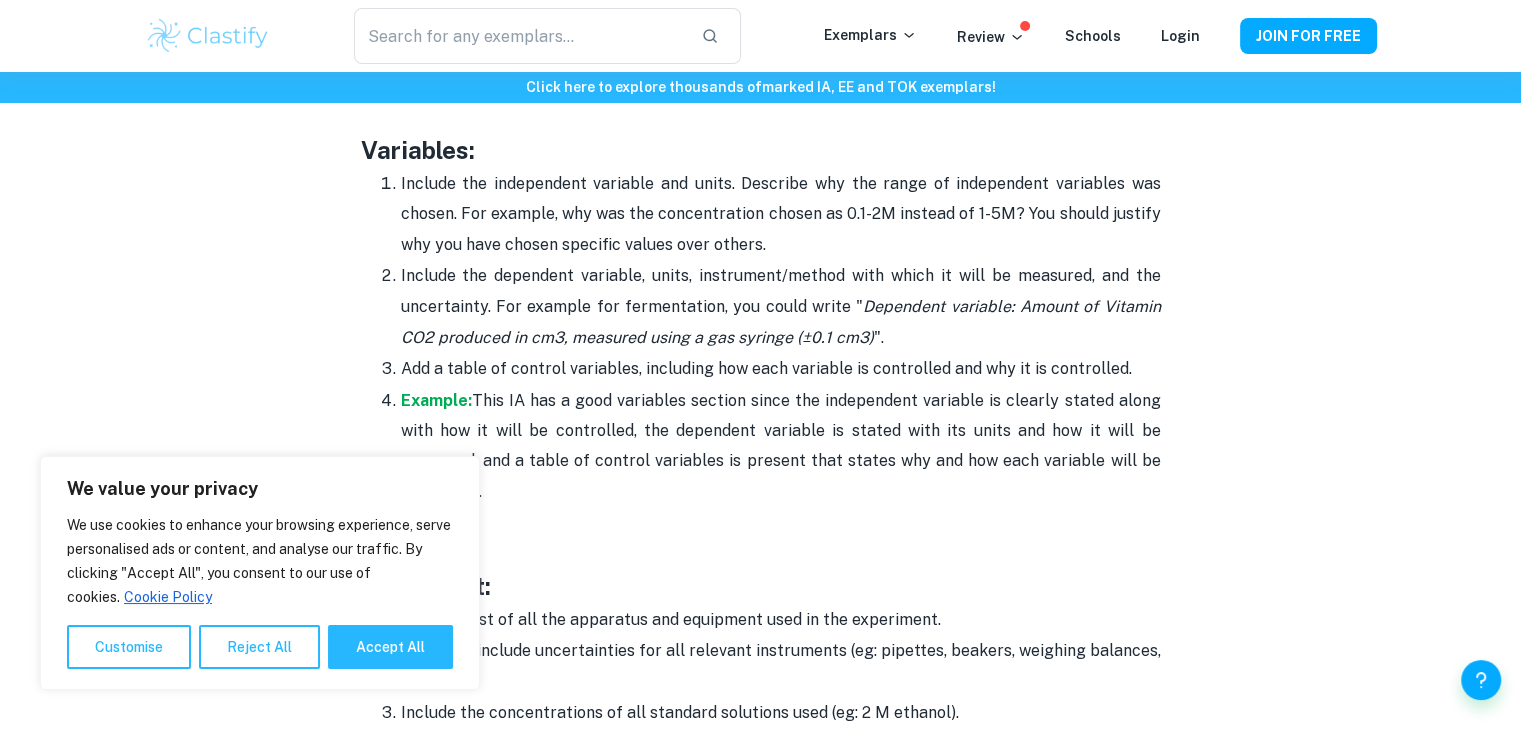 scroll, scrollTop: 3568, scrollLeft: 0, axis: vertical 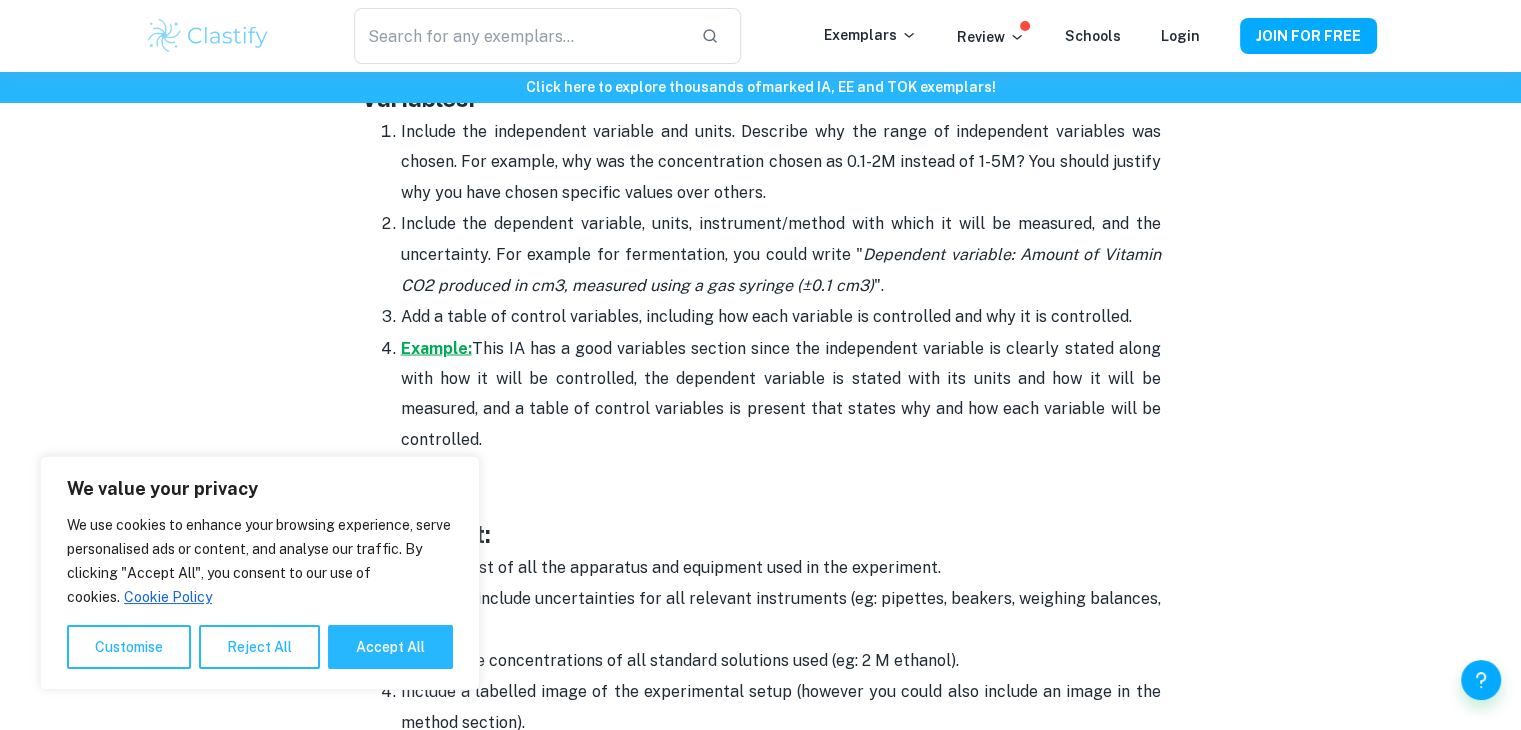 click on "Example:" at bounding box center (436, 347) 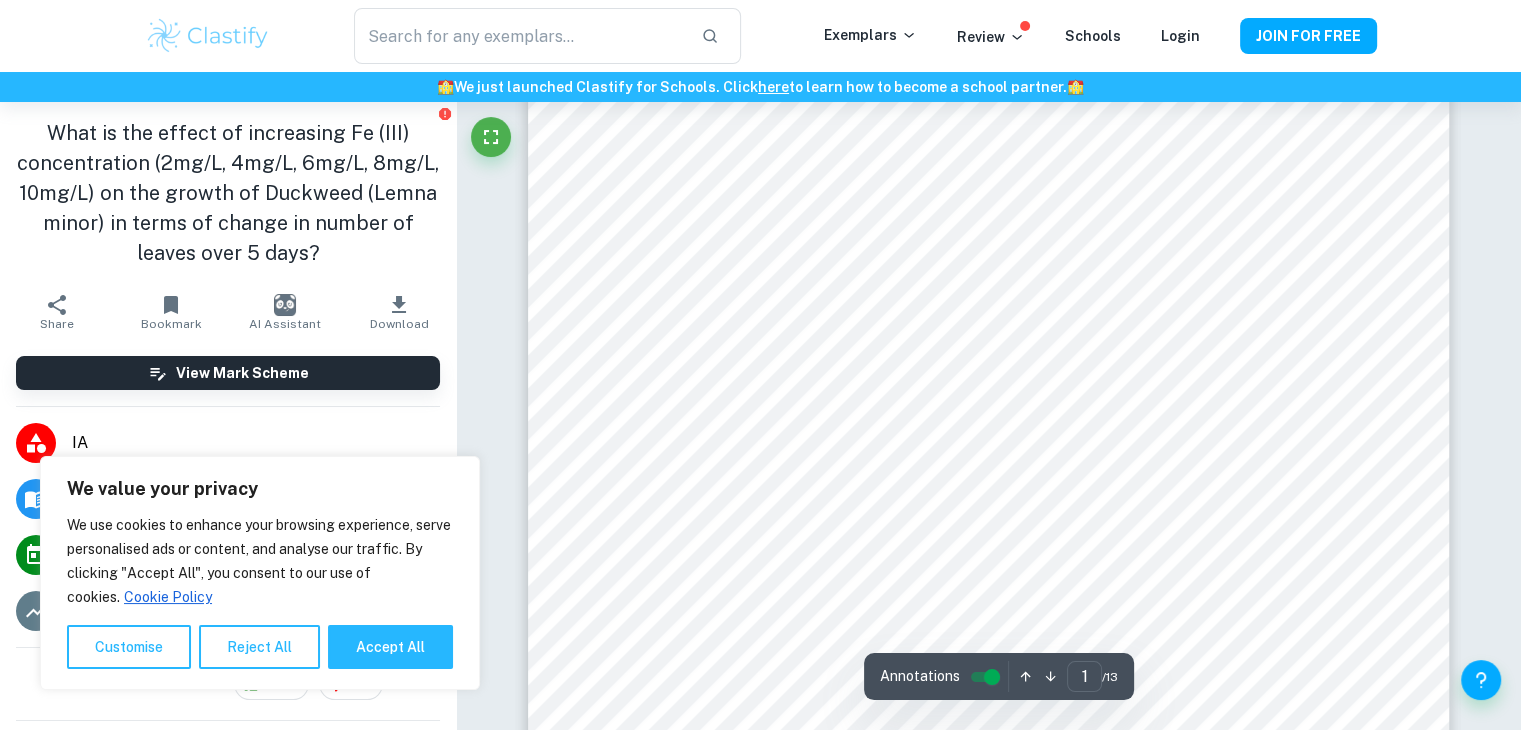 scroll, scrollTop: 0, scrollLeft: 0, axis: both 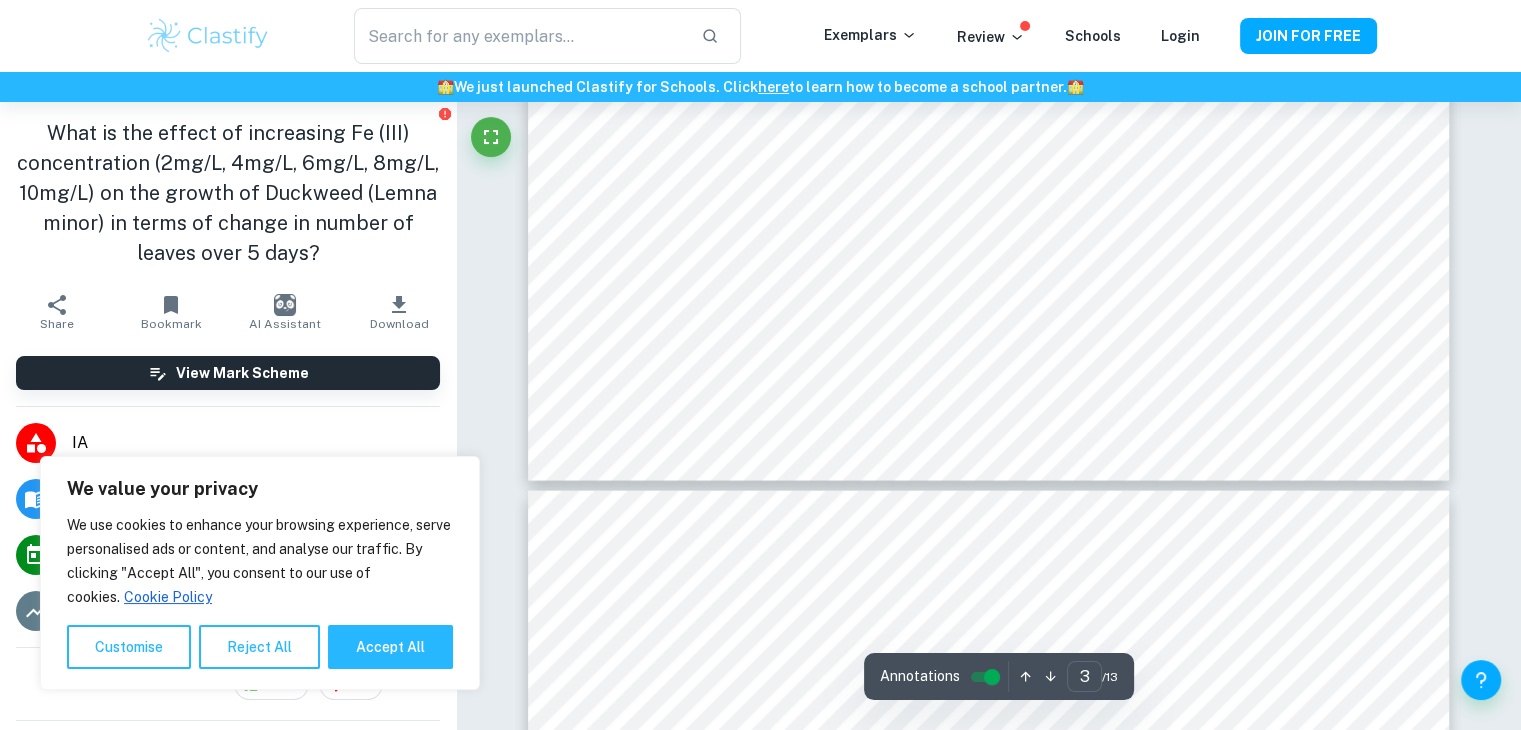 type on "4" 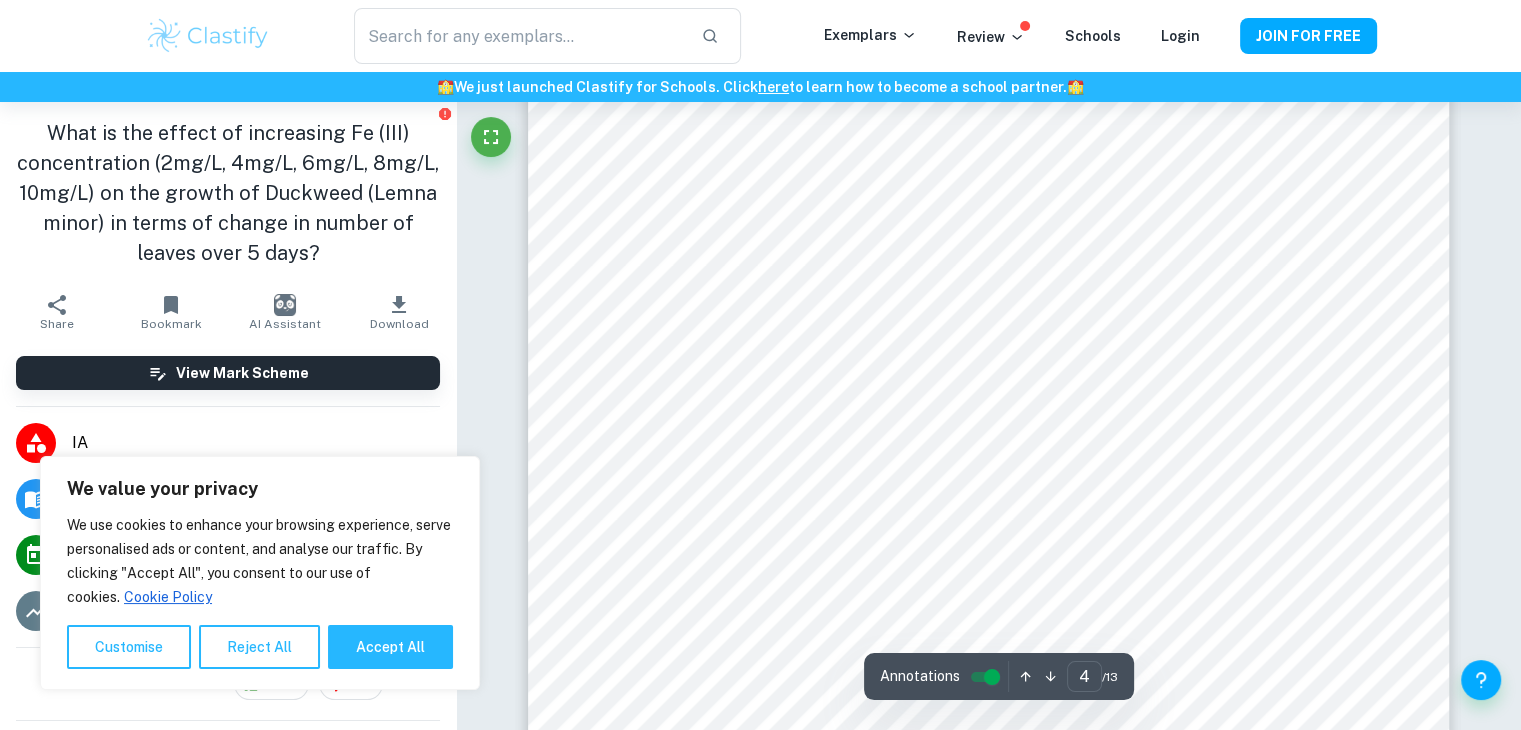 scroll, scrollTop: 4800, scrollLeft: 0, axis: vertical 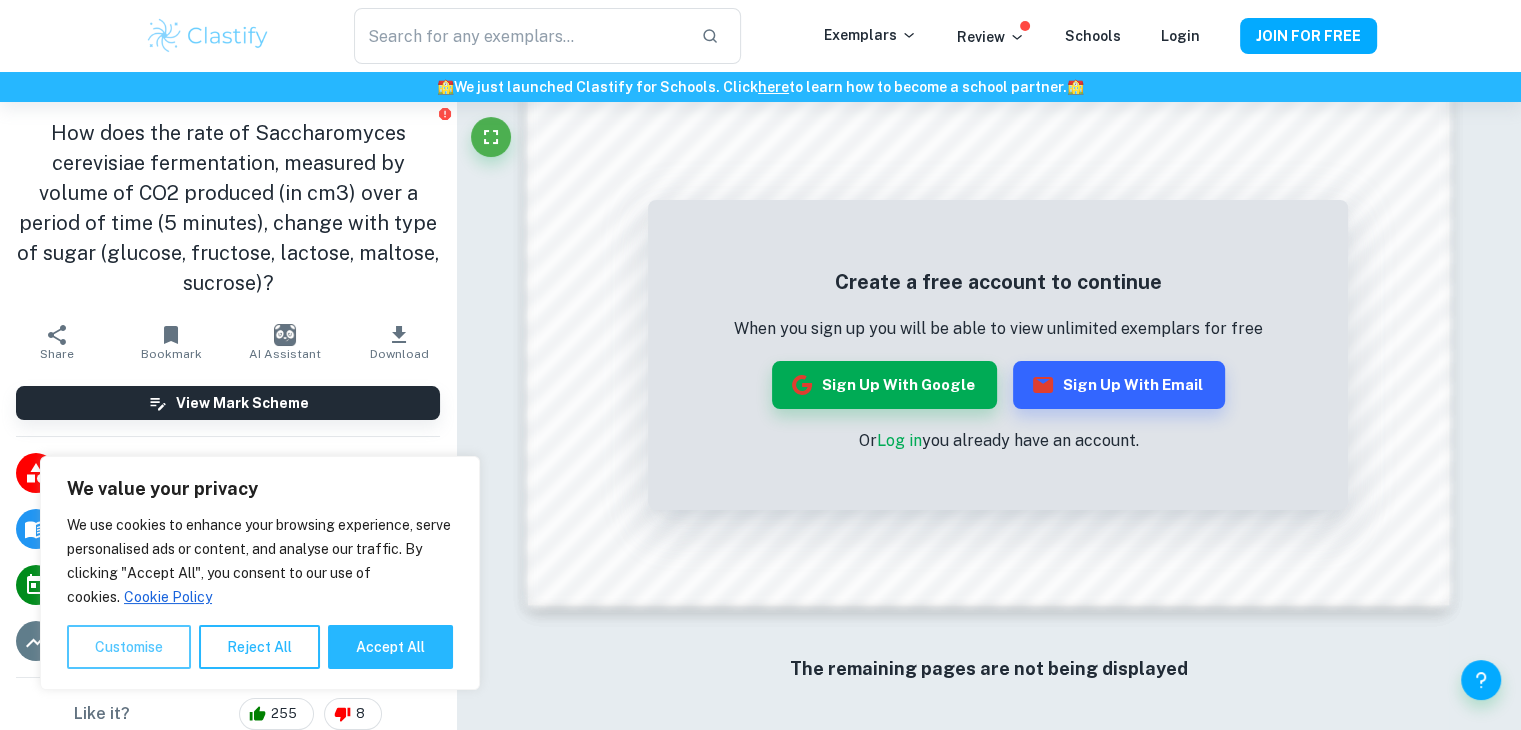 click on "Customise" at bounding box center [129, 647] 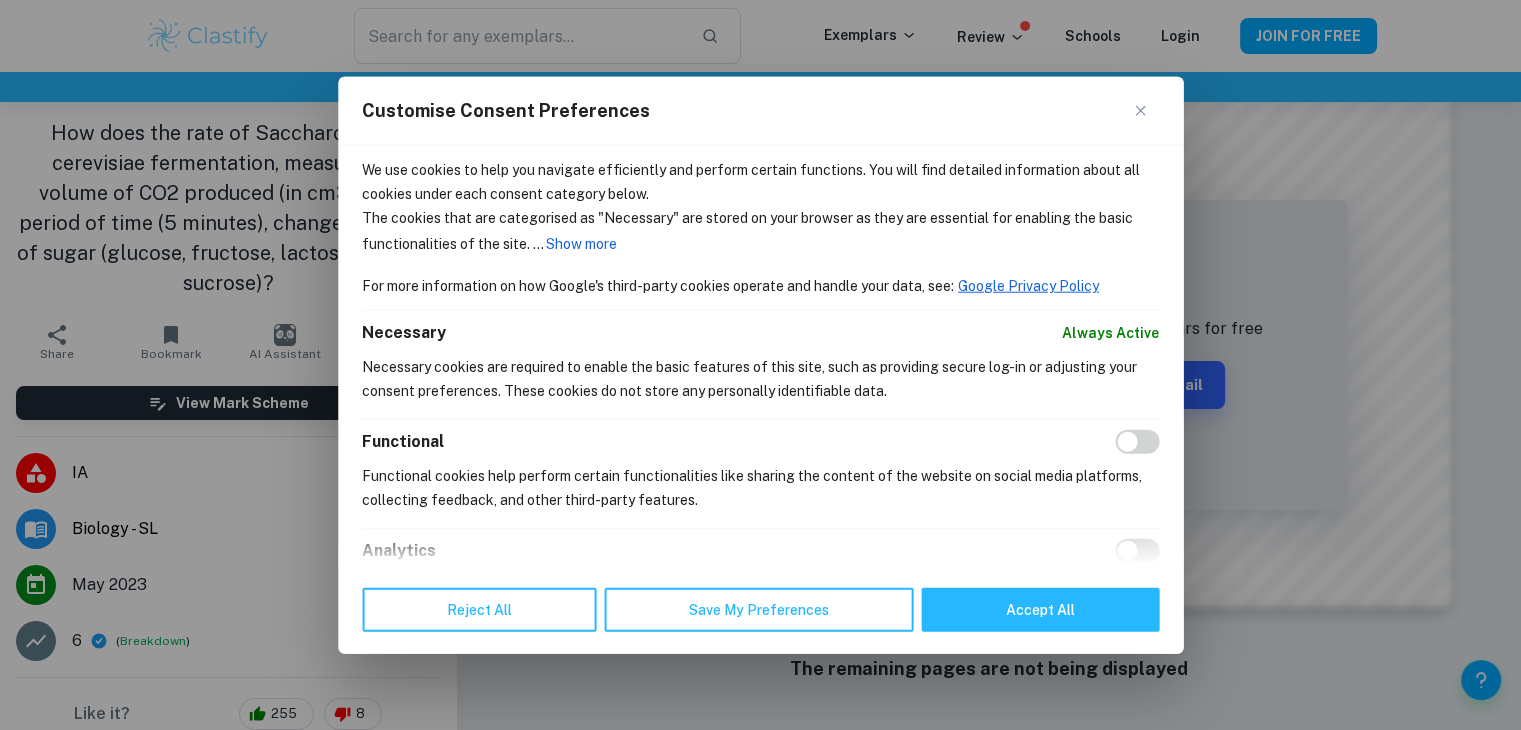 click at bounding box center (1147, 111) 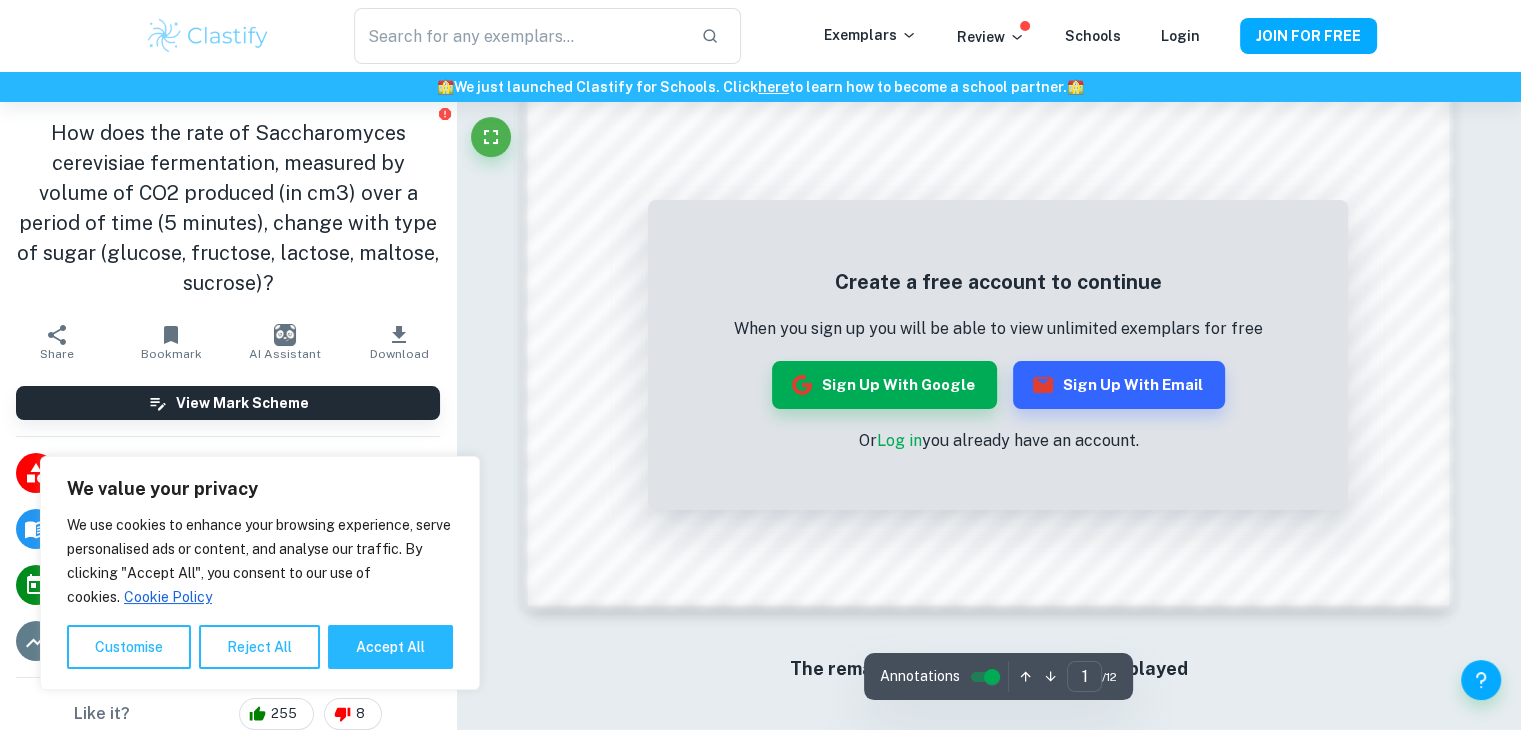 click on "Incorrect Criterion A The choice of the topic and research question is well-justified through its global or personal relevance Comment The student provides personal relevance by stating their interest in baking as their hobby. They connect it to the biological background -  yeast fermentation. However, no global relevance is provided. Instead, the student should have included some statistics/discussion of the use of yeast worldwide. Why is this topic important to investigate? How can it help to deepen our understanding of important biological processes? What possible implications to the industries and communities worldwide can the results of this investigation bring? Written by [NAME] [LAST] Clai Correct Criterion A The student shows personal input and strong initiative in designing and conducting the study Comment Written by [NAME] [LAST] Clai Correct Criterion A The student shows personal input and strong initiative in designing and conducting the study Comment Written by [NAME] [LAST] Clai Correct Criterion A" at bounding box center (988, -644) 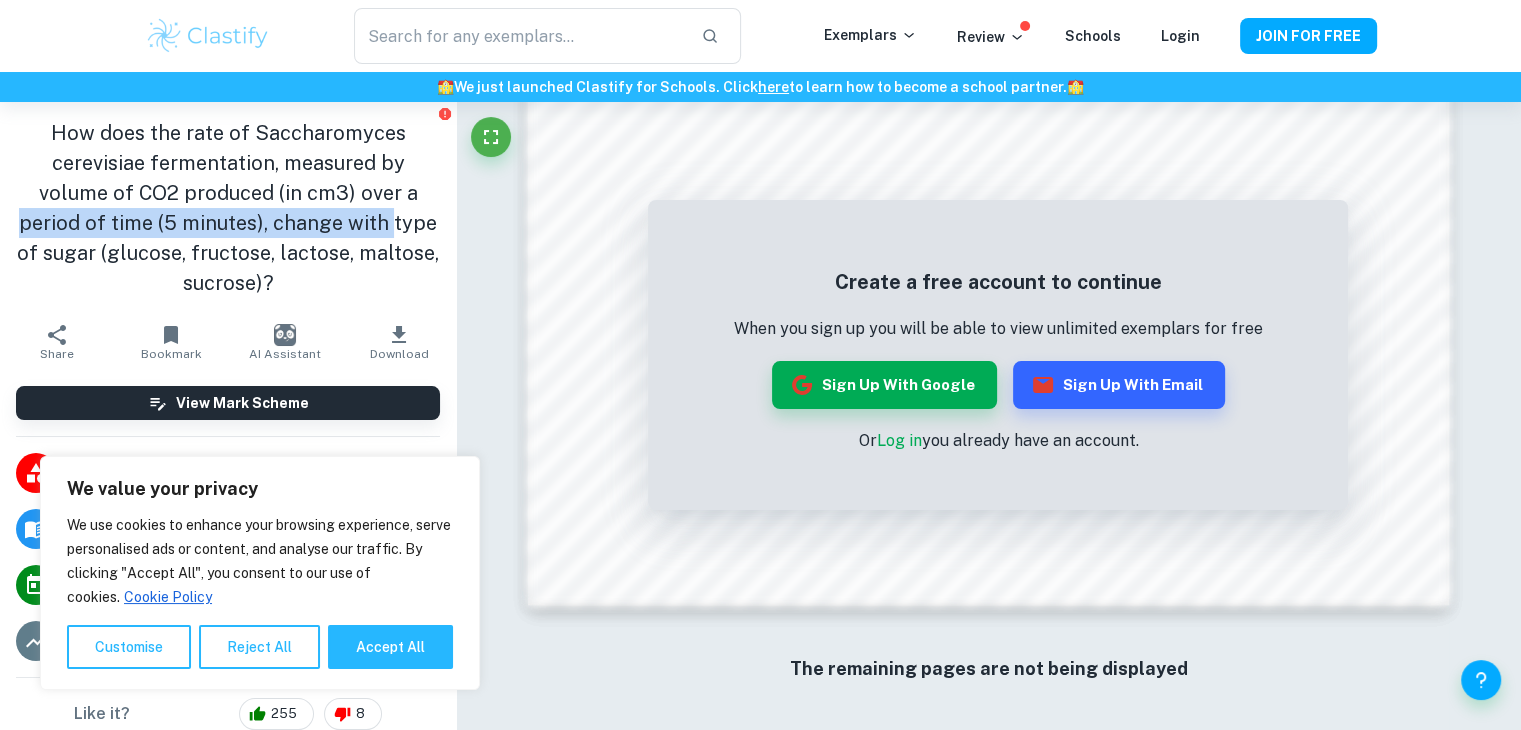 drag, startPoint x: 0, startPoint y: 213, endPoint x: 381, endPoint y: 220, distance: 381.0643 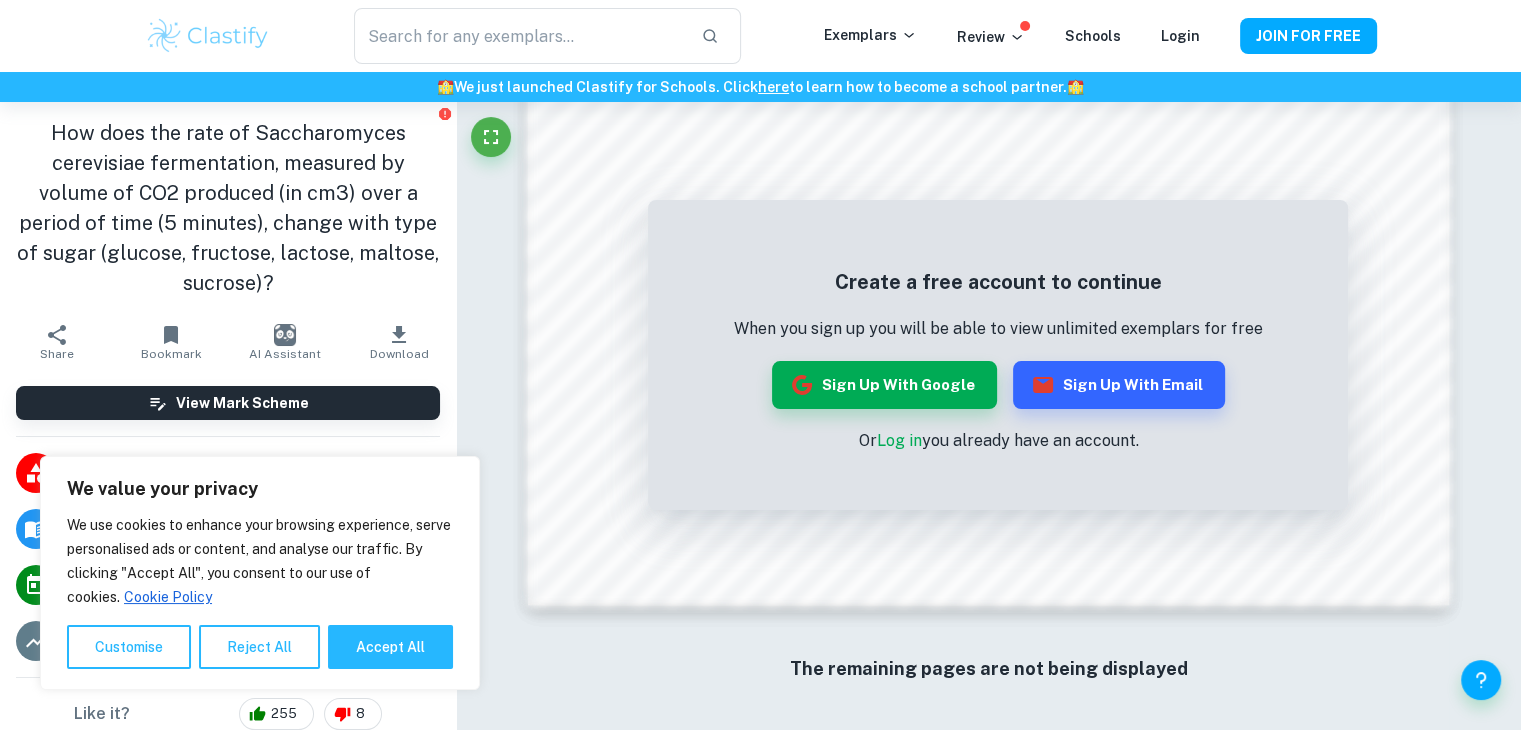 click on "Incorrect Criterion A The choice of the topic and research question is well-justified through its global or personal relevance Comment The student provides personal relevance by stating their interest in baking as their hobby. They connect it to the biological background -  yeast fermentation. However, no global relevance is provided. Instead, the student should have included some statistics/discussion of the use of yeast worldwide. Why is this topic important to investigate? How can it help to deepen our understanding of important biological processes? What possible implications to the industries and communities worldwide can the results of this investigation bring? Written by [NAME] [LAST] Clai Correct Criterion A The student shows personal input and strong initiative in designing and conducting the study Comment Written by [NAME] [LAST] Clai Correct Criterion A The student shows personal input and strong initiative in designing and conducting the study Comment Written by [NAME] [LAST] Clai Correct Criterion A" at bounding box center (988, -644) 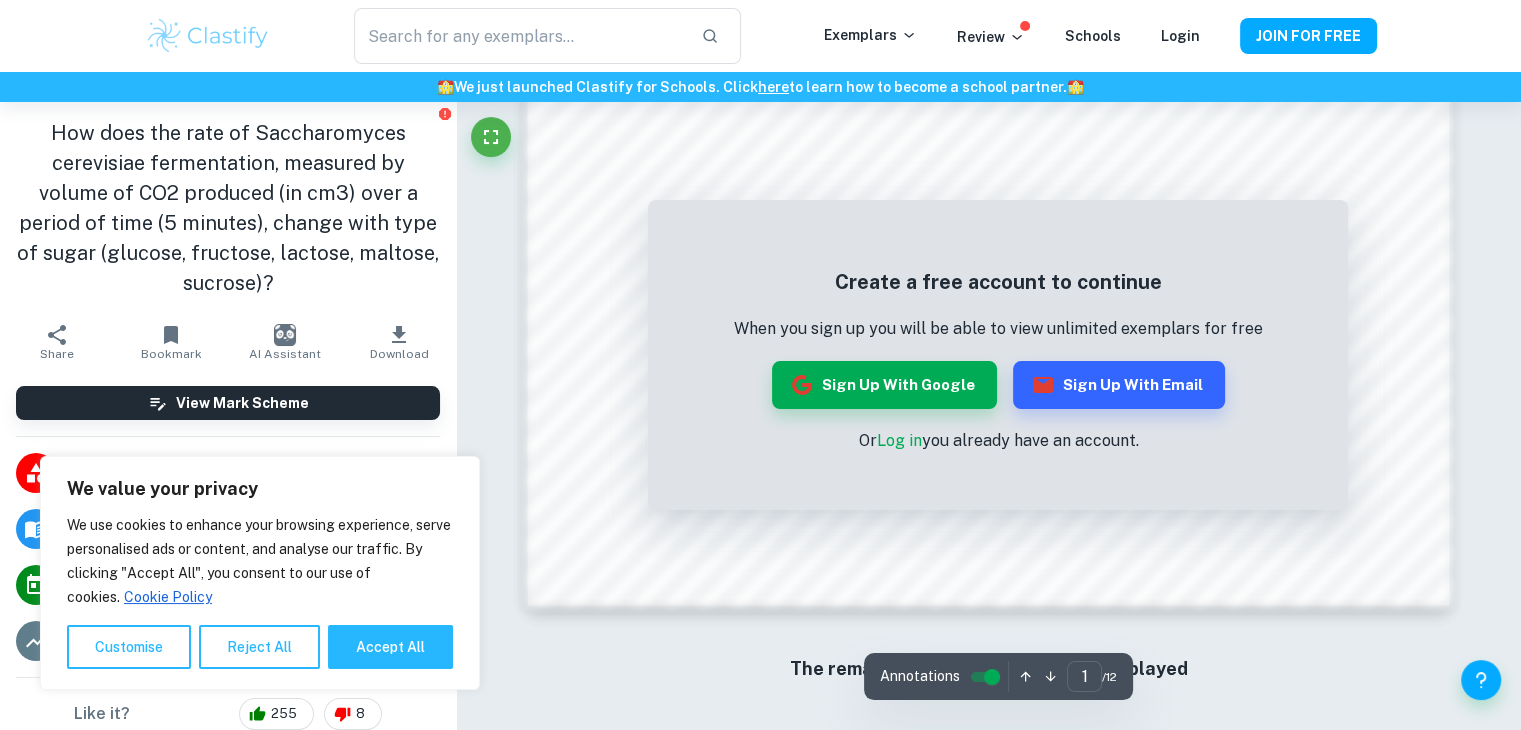 scroll, scrollTop: 1495, scrollLeft: 0, axis: vertical 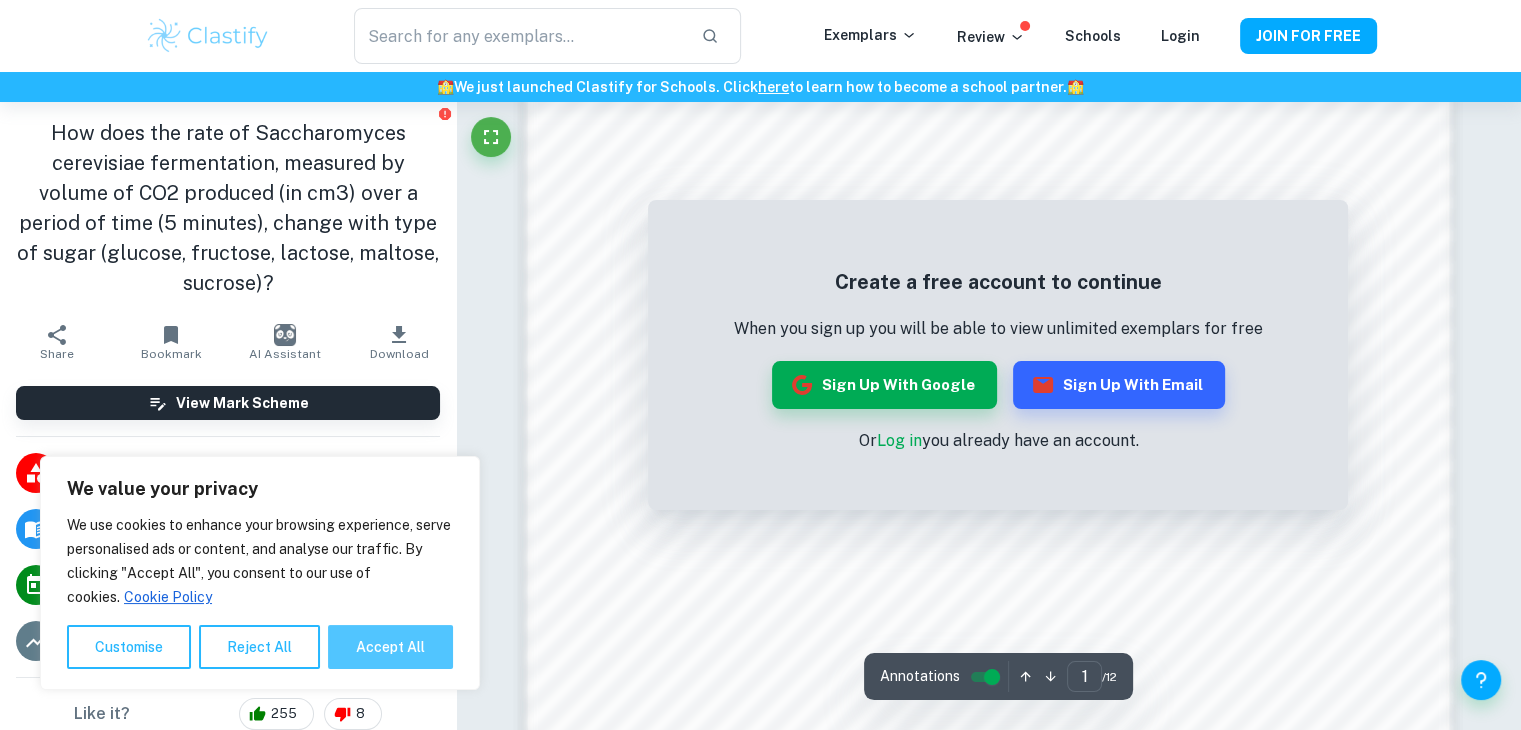 click on "Accept All" at bounding box center (390, 647) 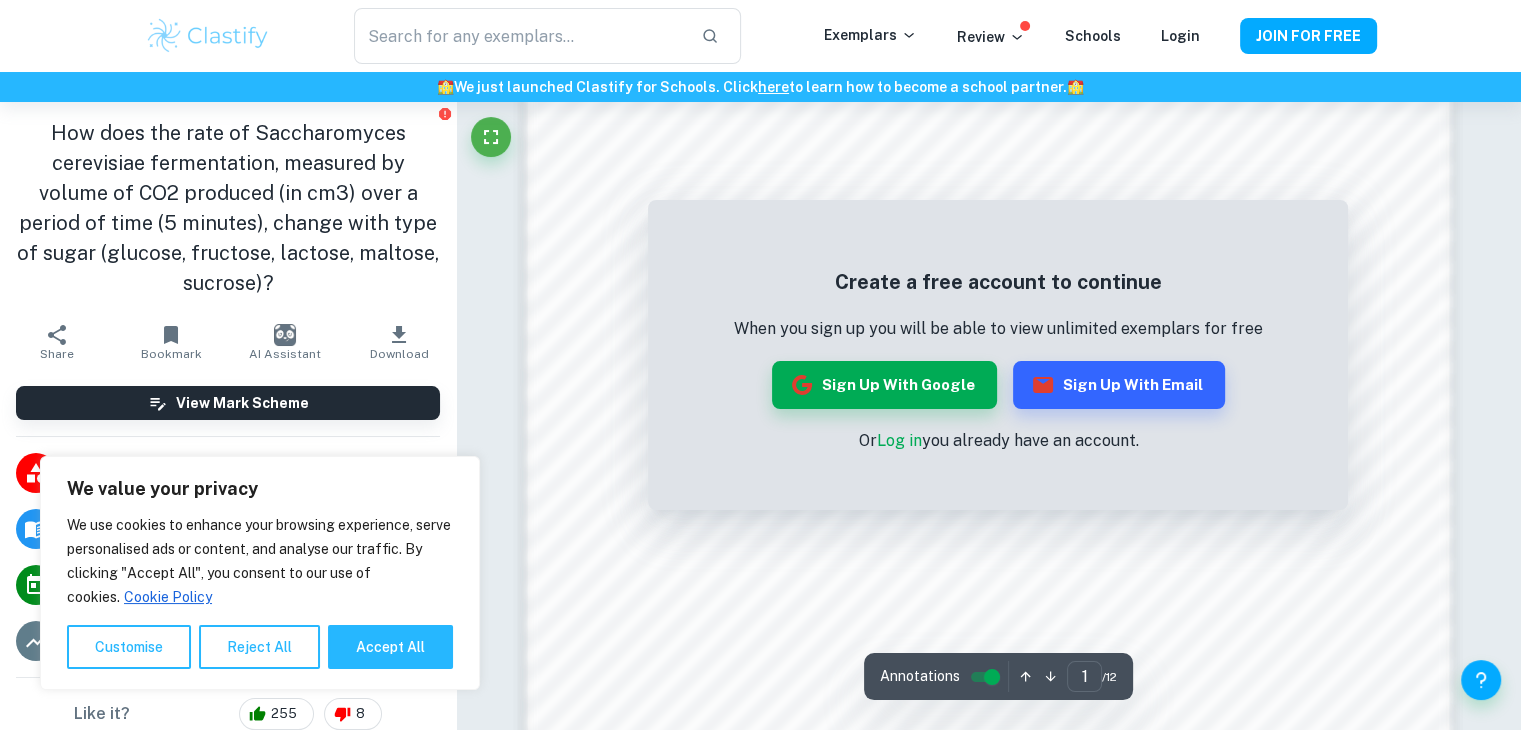 checkbox on "true" 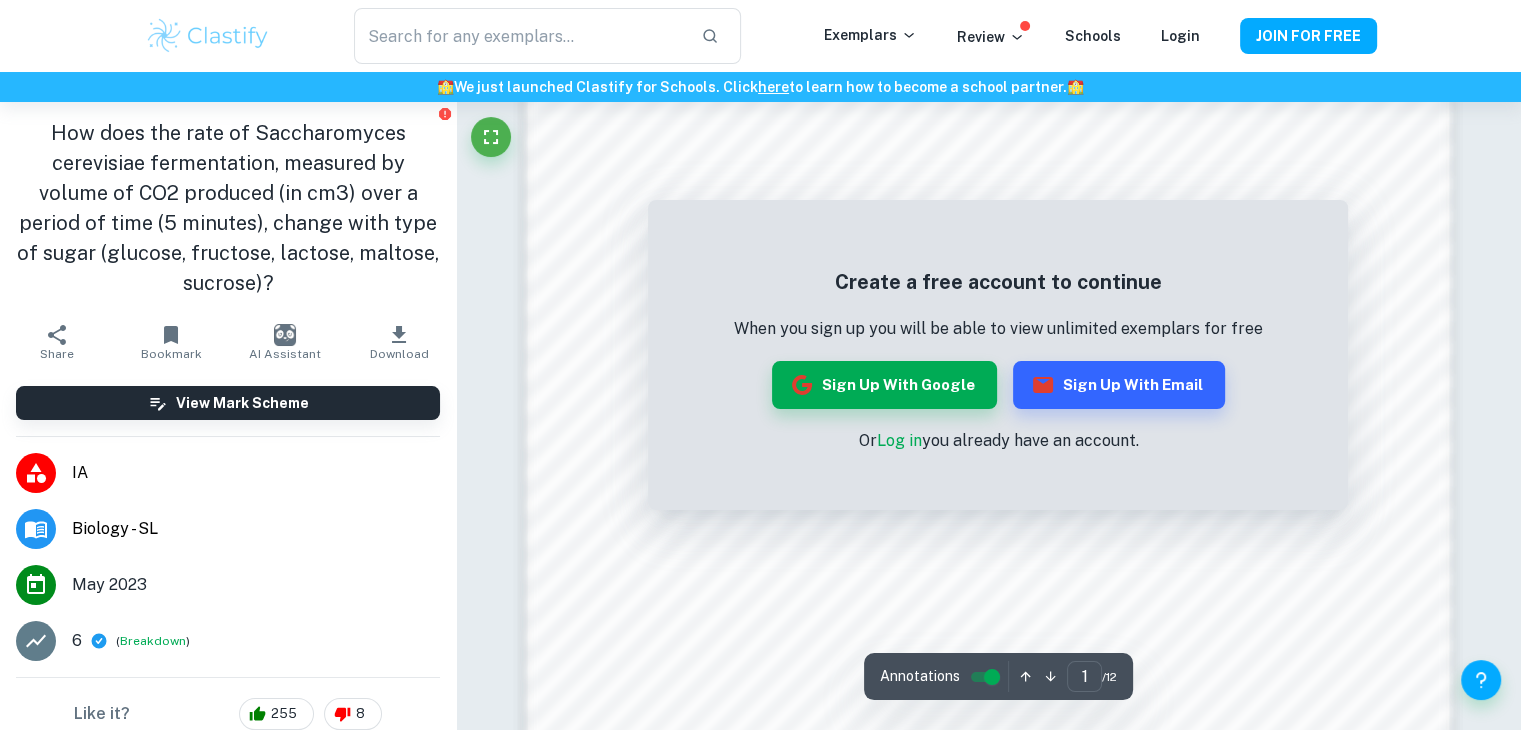 scroll, scrollTop: 2028, scrollLeft: 0, axis: vertical 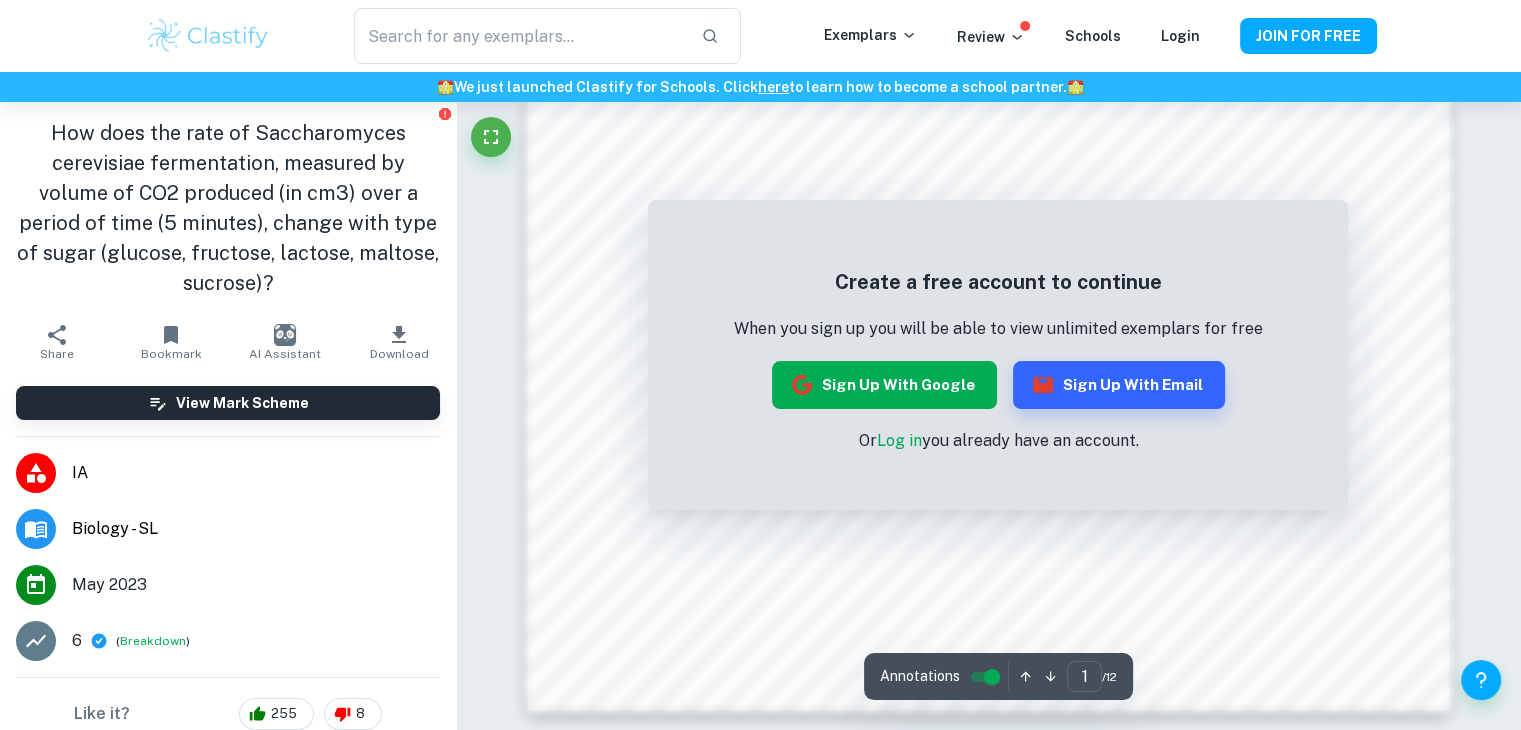 click on "Sign up with Google" at bounding box center [884, 385] 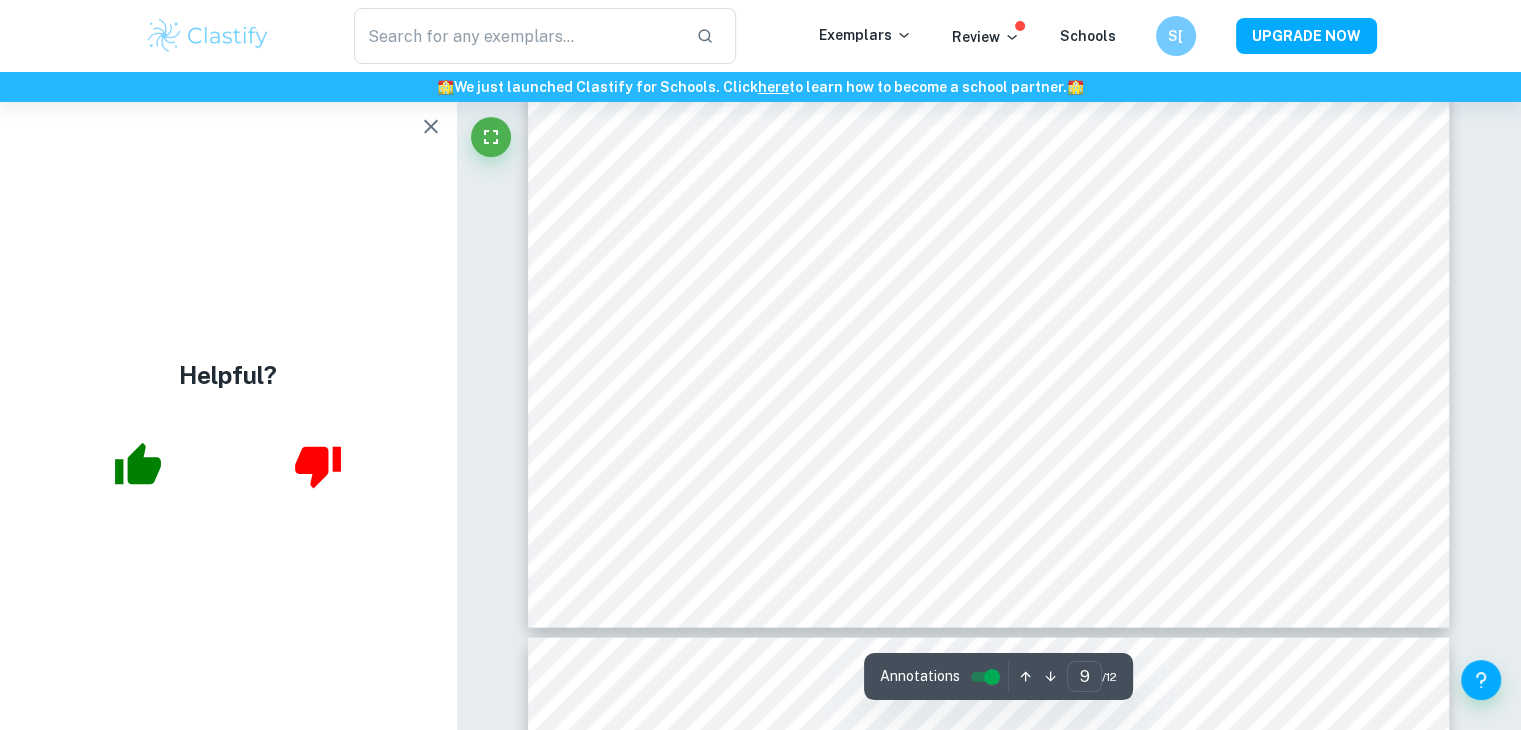 scroll, scrollTop: 11866, scrollLeft: 0, axis: vertical 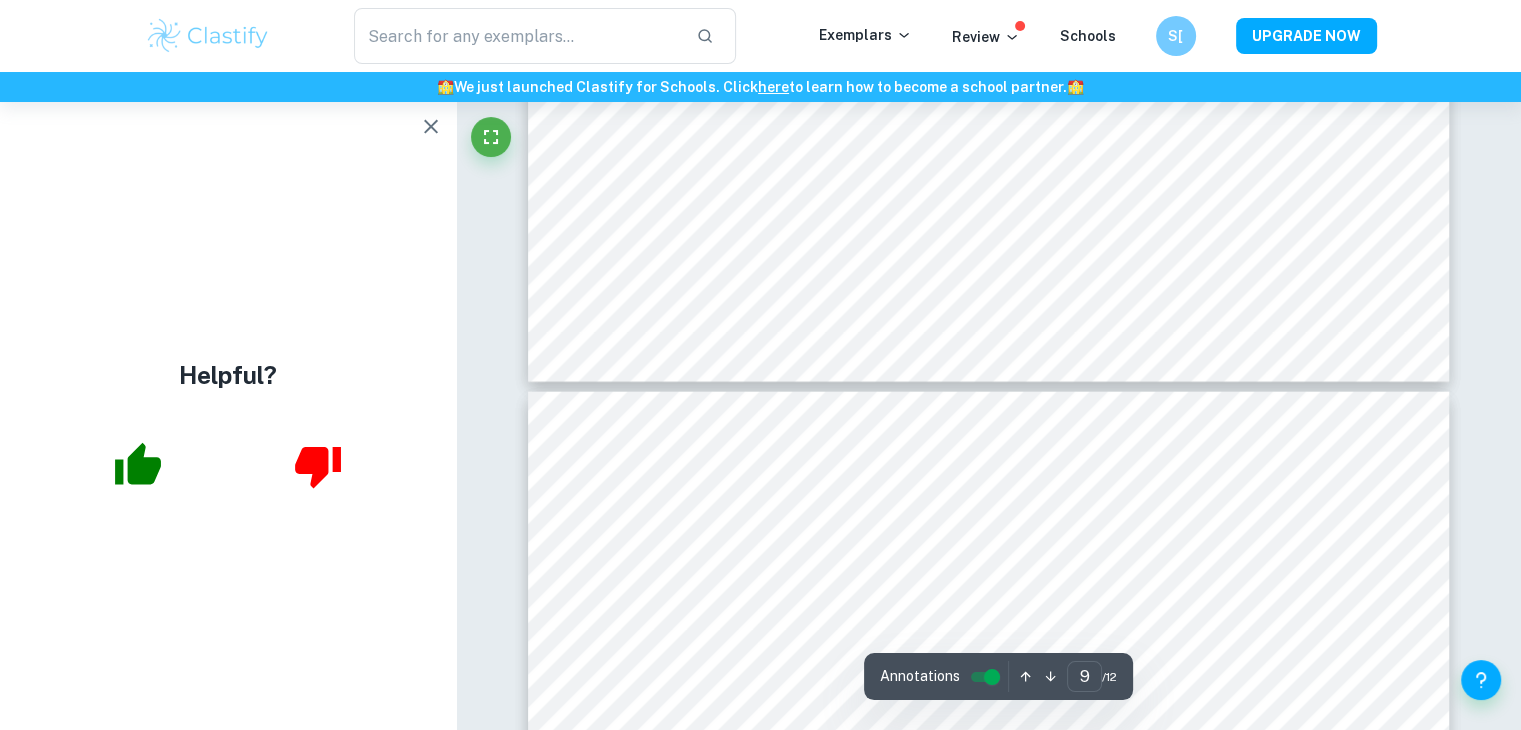 type on "10" 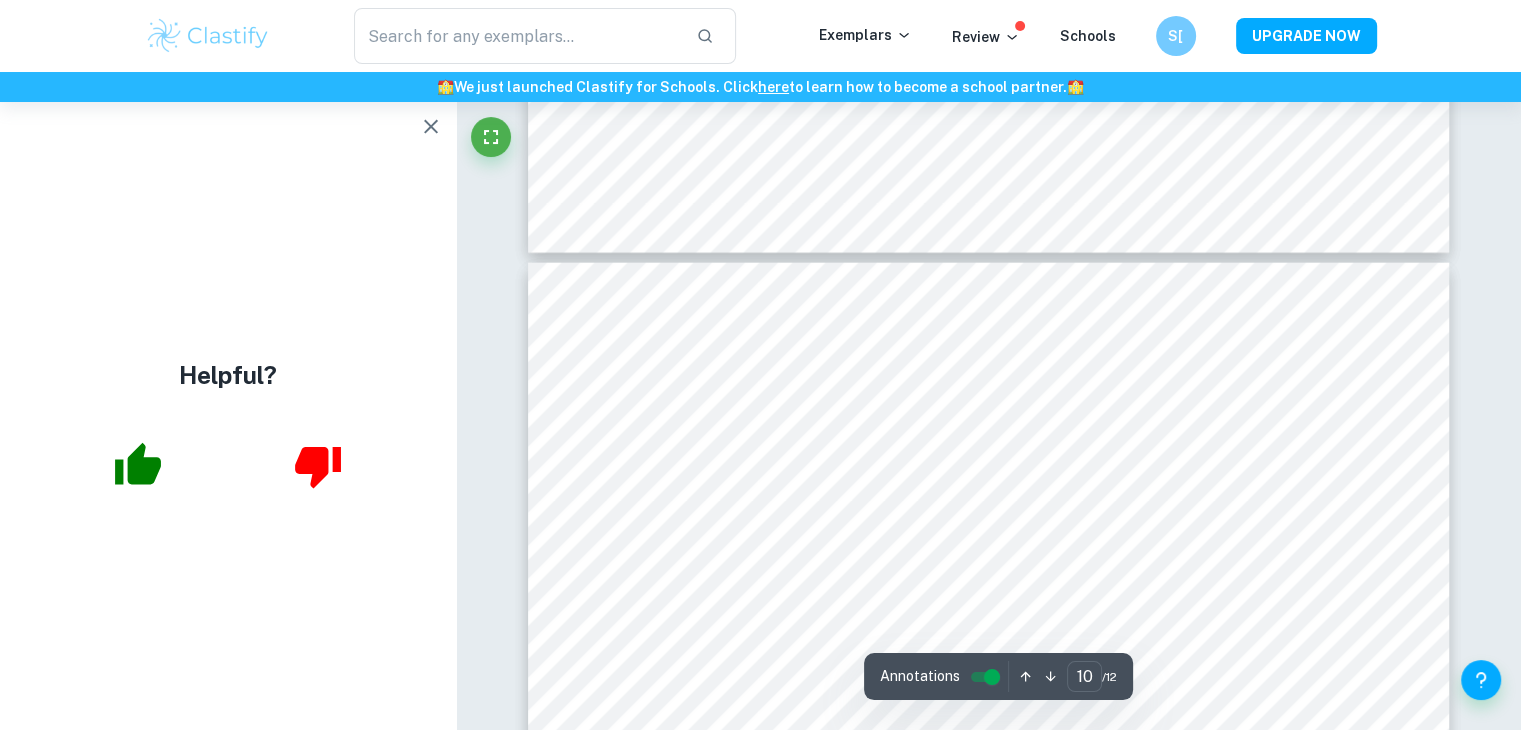 scroll, scrollTop: 12133, scrollLeft: 0, axis: vertical 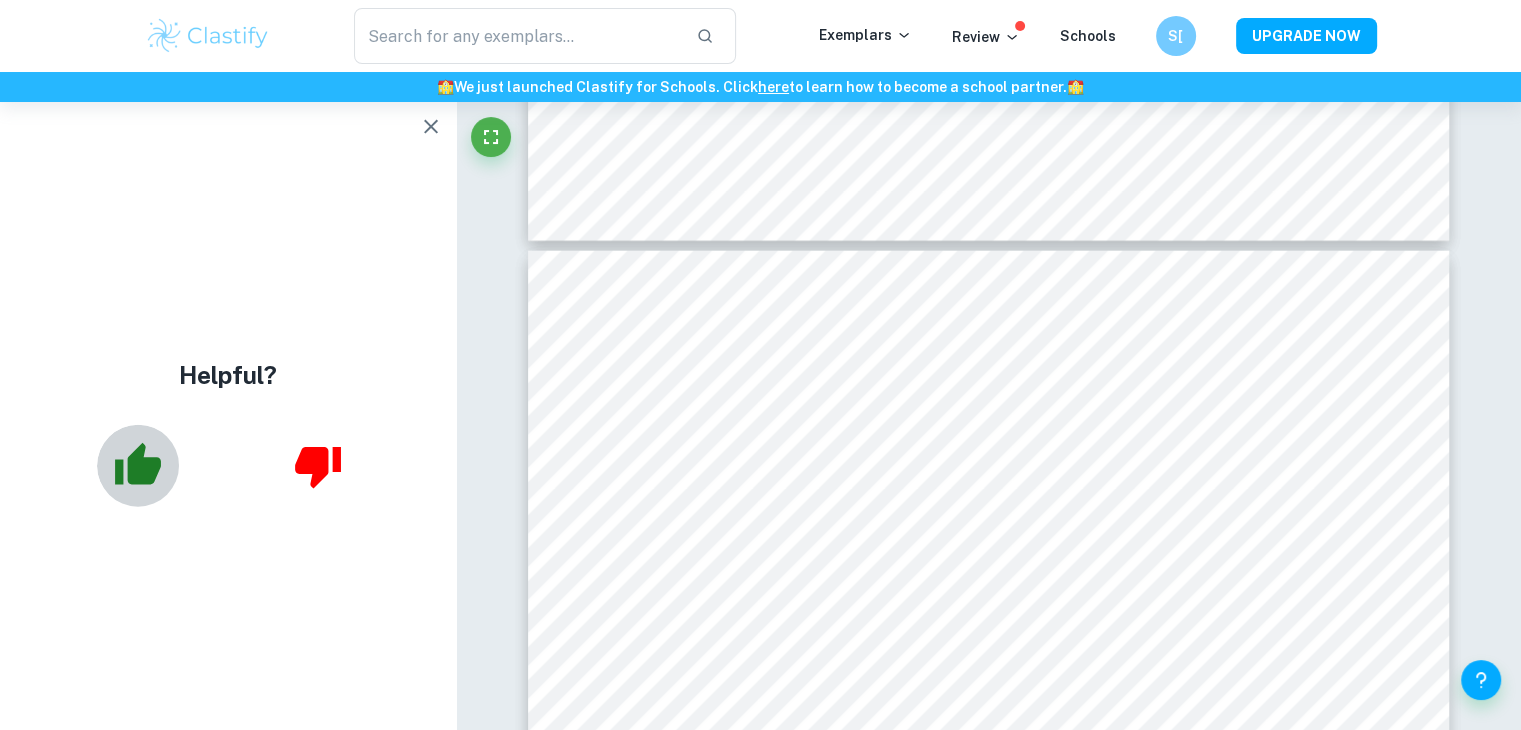 click 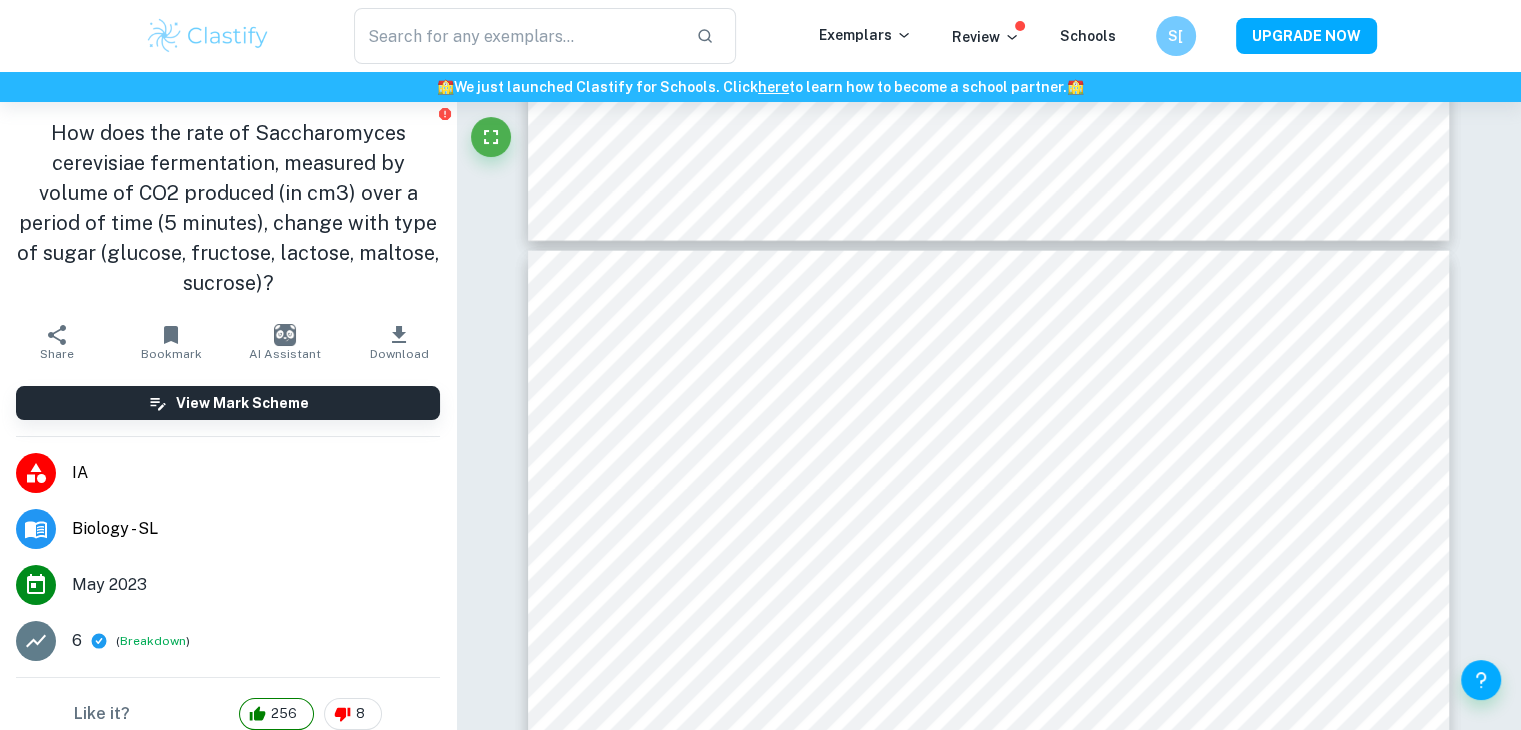 click on "Breakdown" at bounding box center (153, 641) 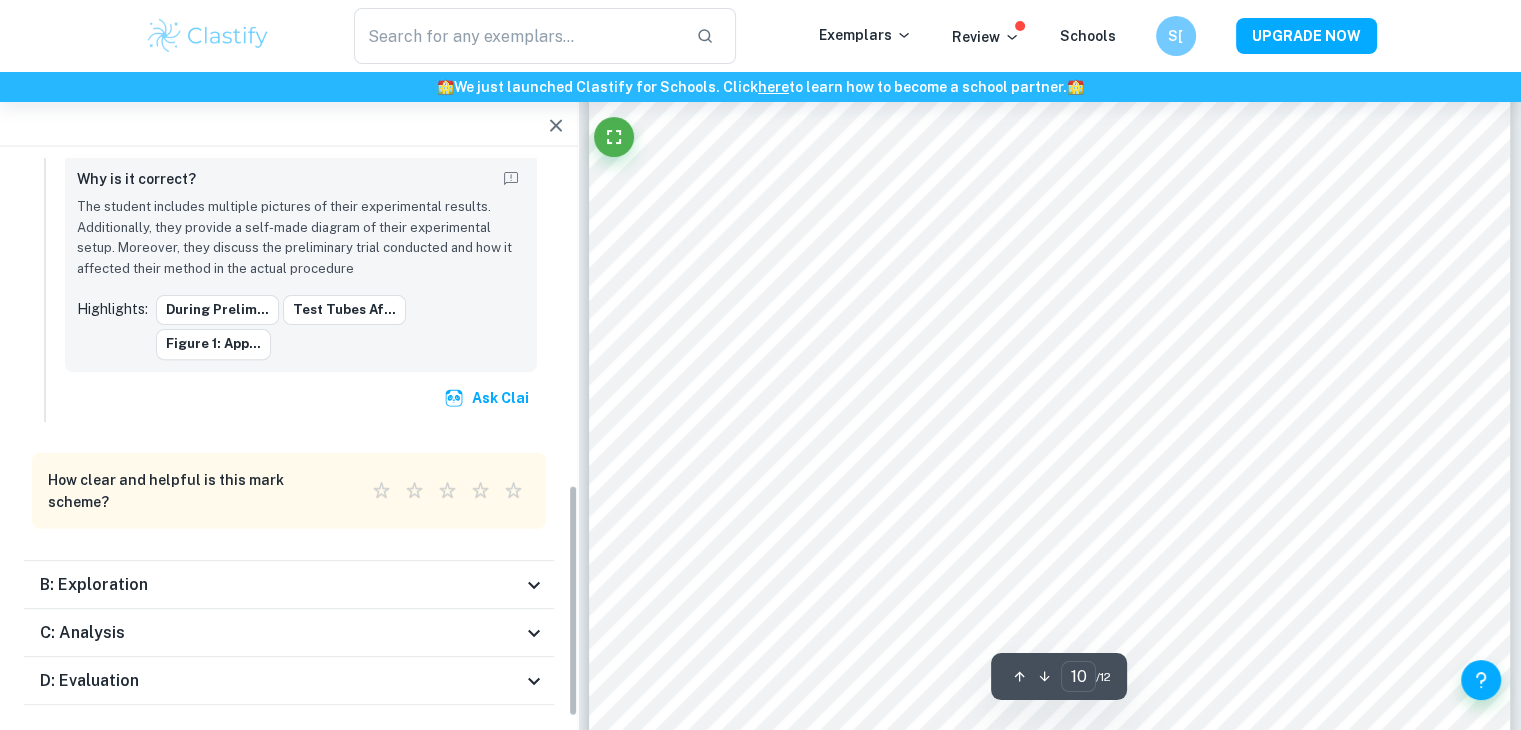 scroll, scrollTop: 784, scrollLeft: 0, axis: vertical 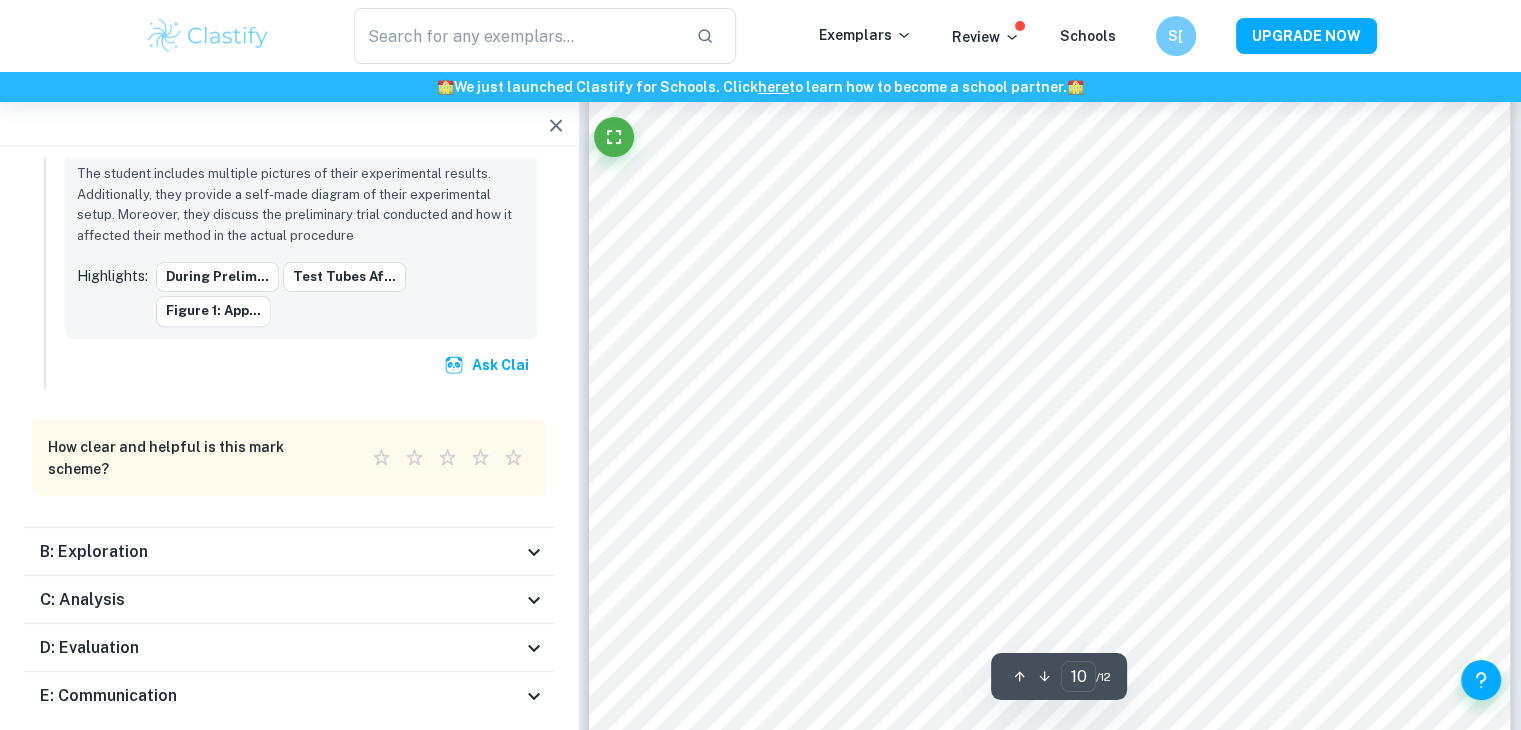 click on "B: Exploration" at bounding box center (94, 552) 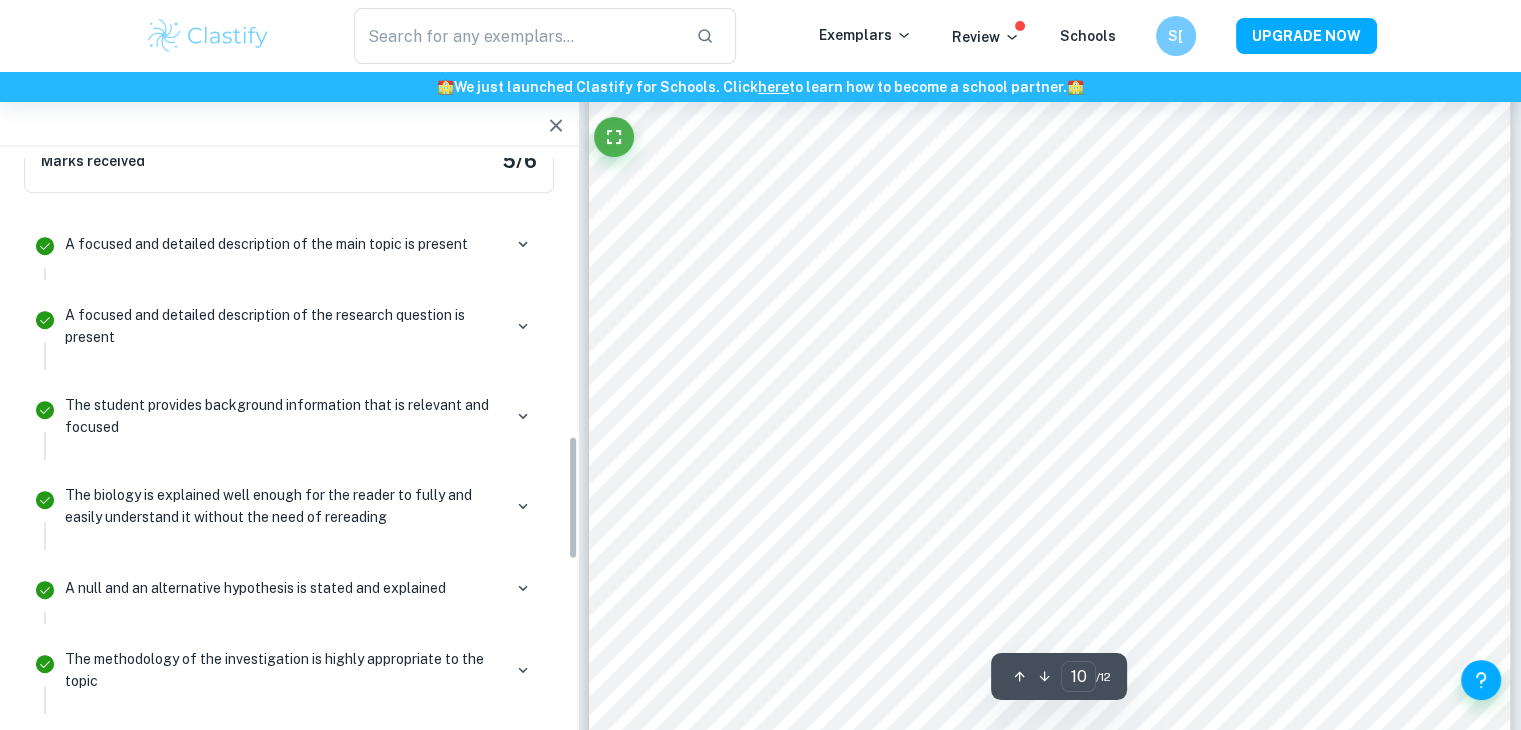 scroll, scrollTop: 1284, scrollLeft: 0, axis: vertical 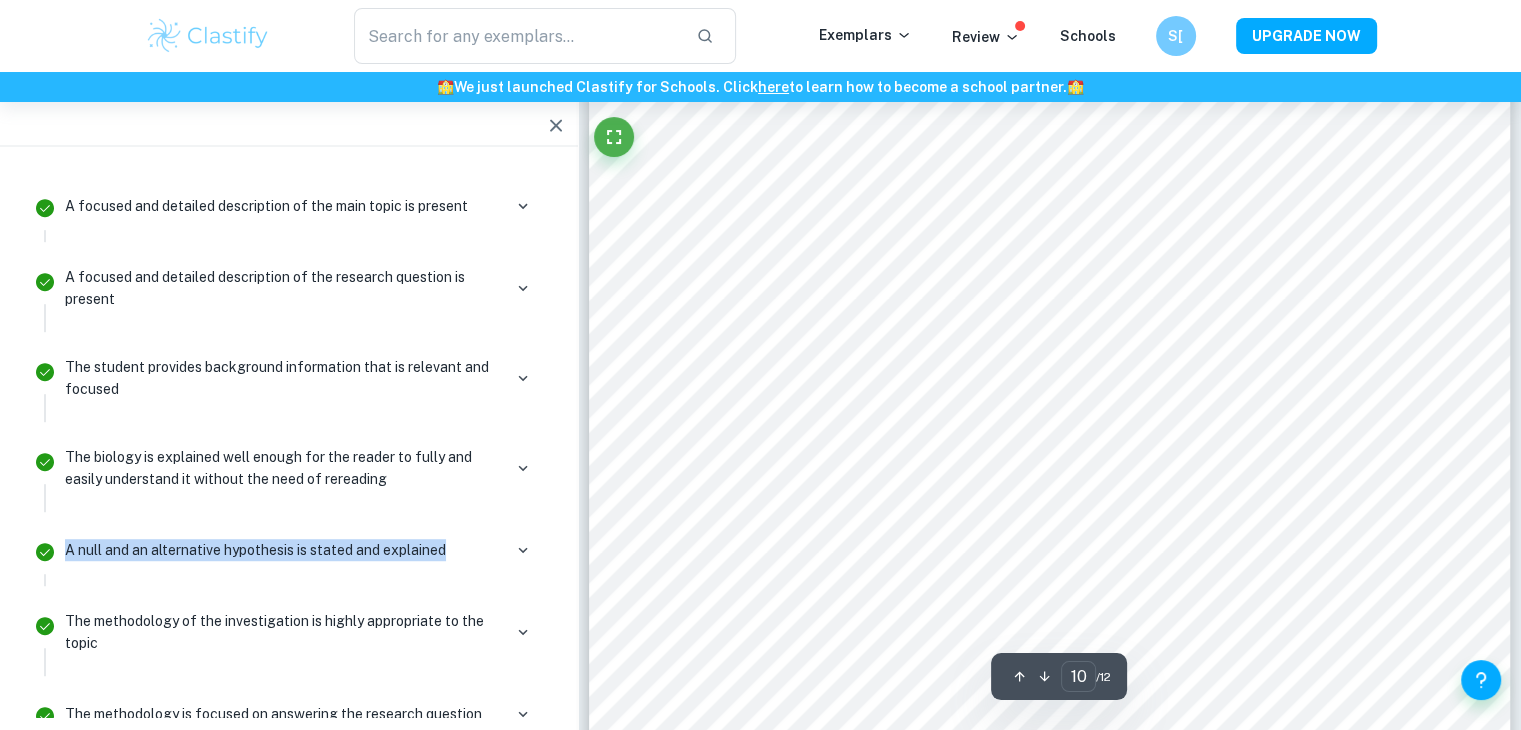 drag, startPoint x: 64, startPoint y: 503, endPoint x: 457, endPoint y: 498, distance: 393.0318 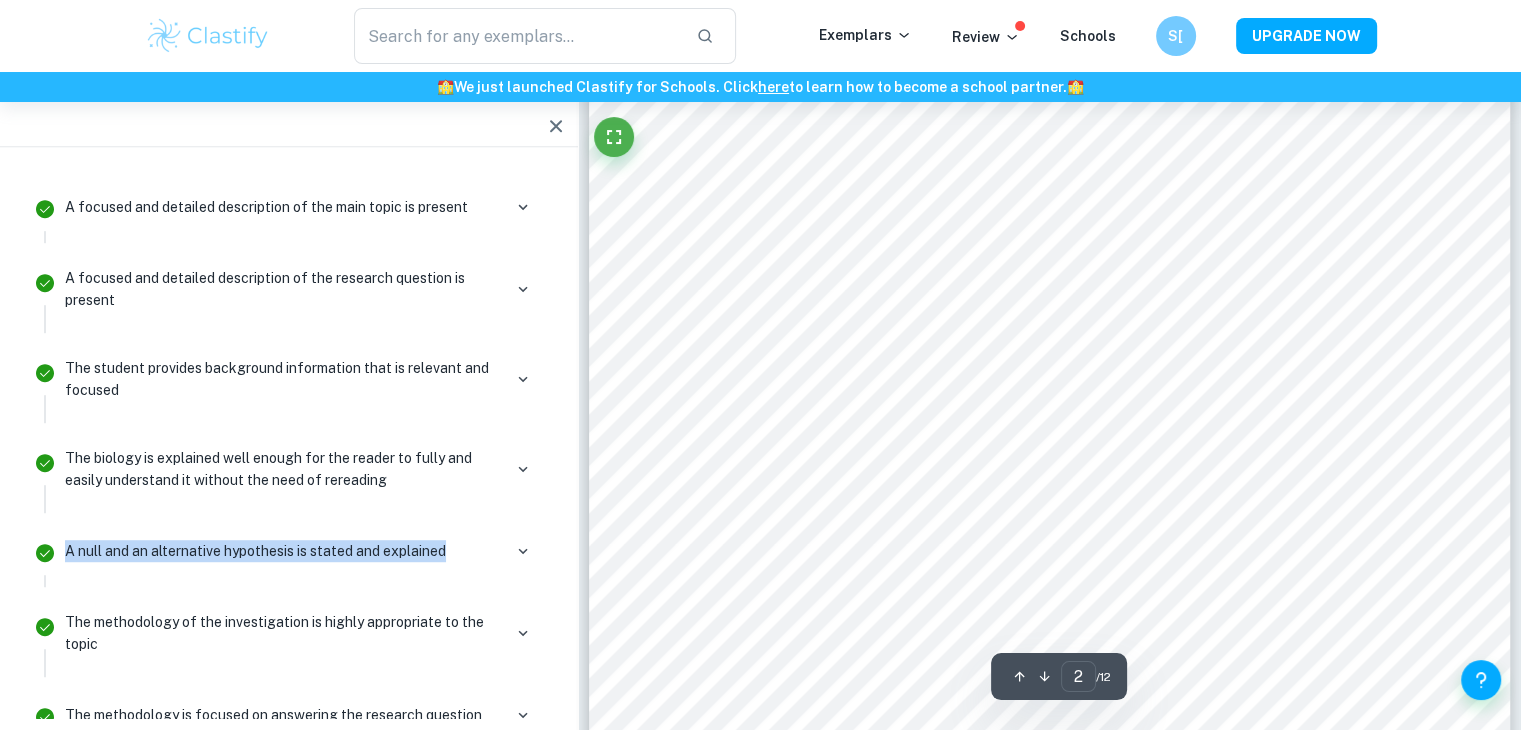 scroll, scrollTop: 1733, scrollLeft: 0, axis: vertical 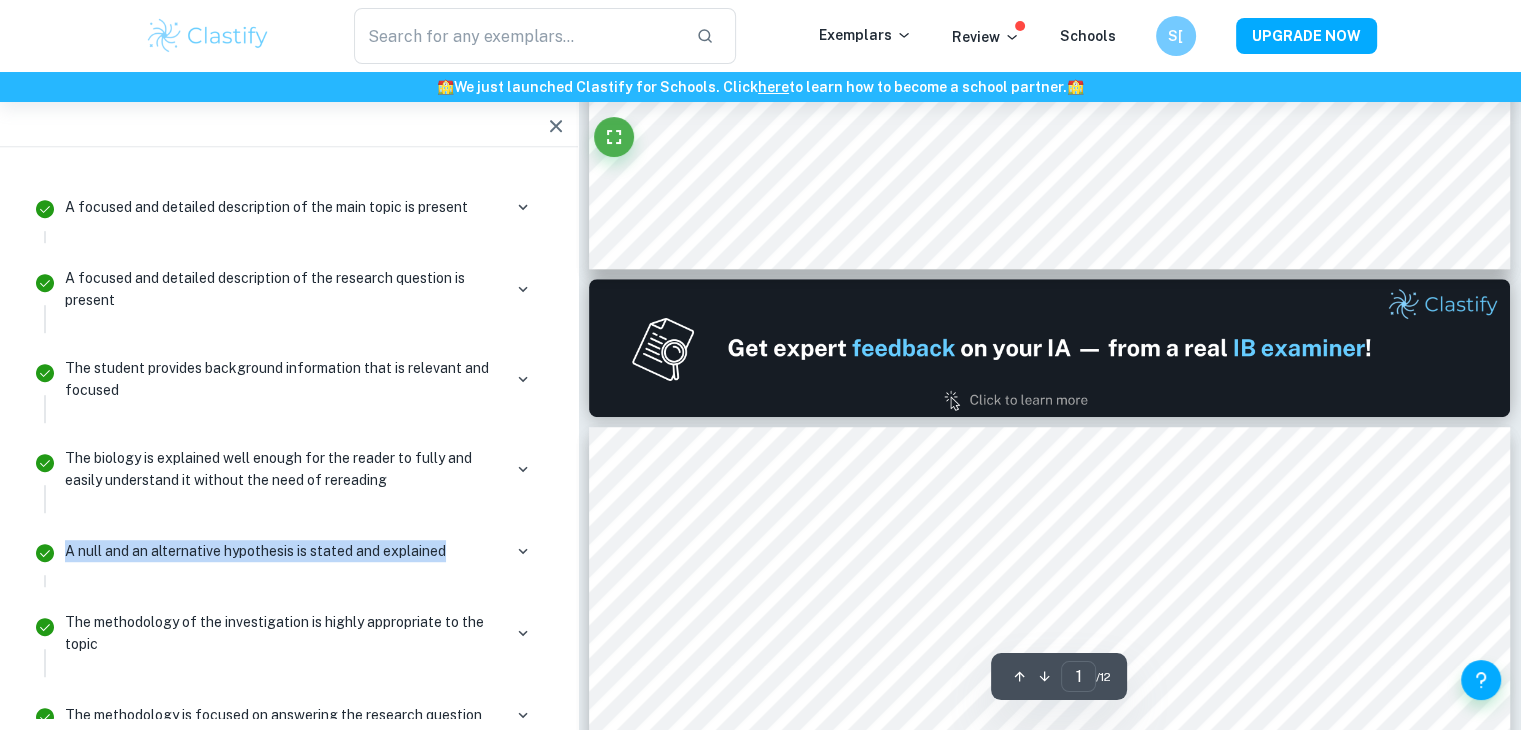type on "2" 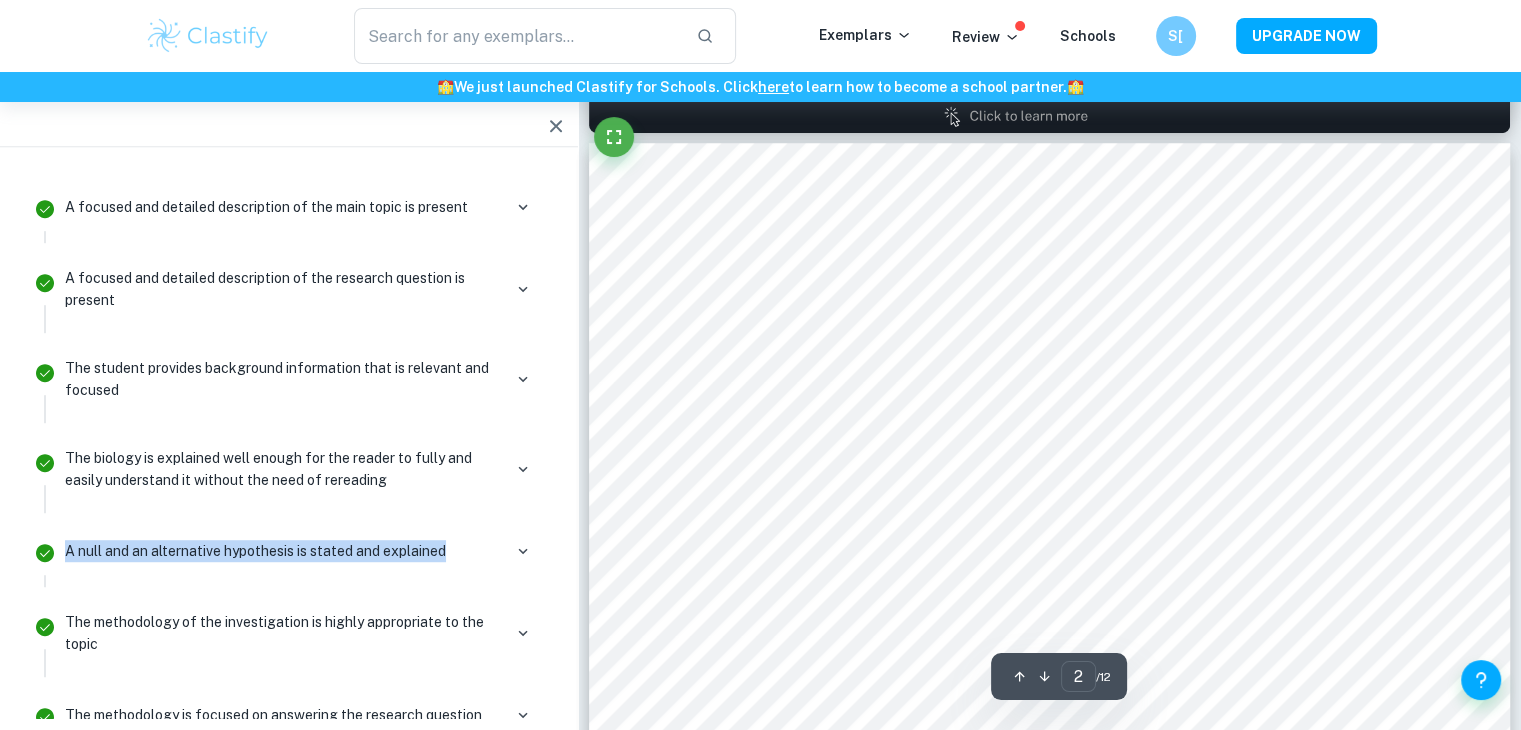 scroll, scrollTop: 1466, scrollLeft: 0, axis: vertical 